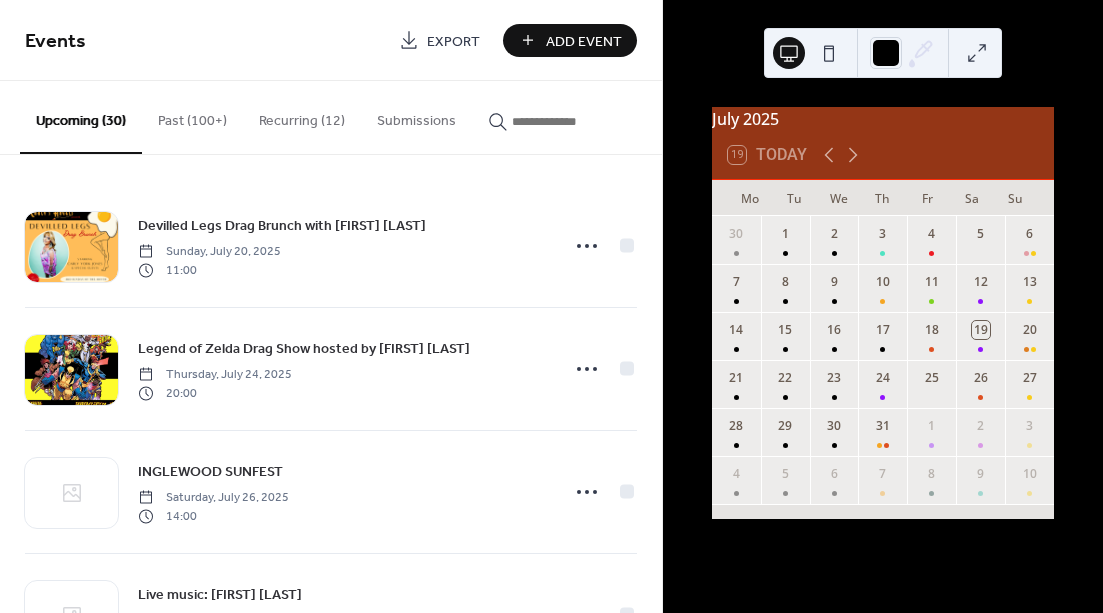 scroll, scrollTop: 0, scrollLeft: 0, axis: both 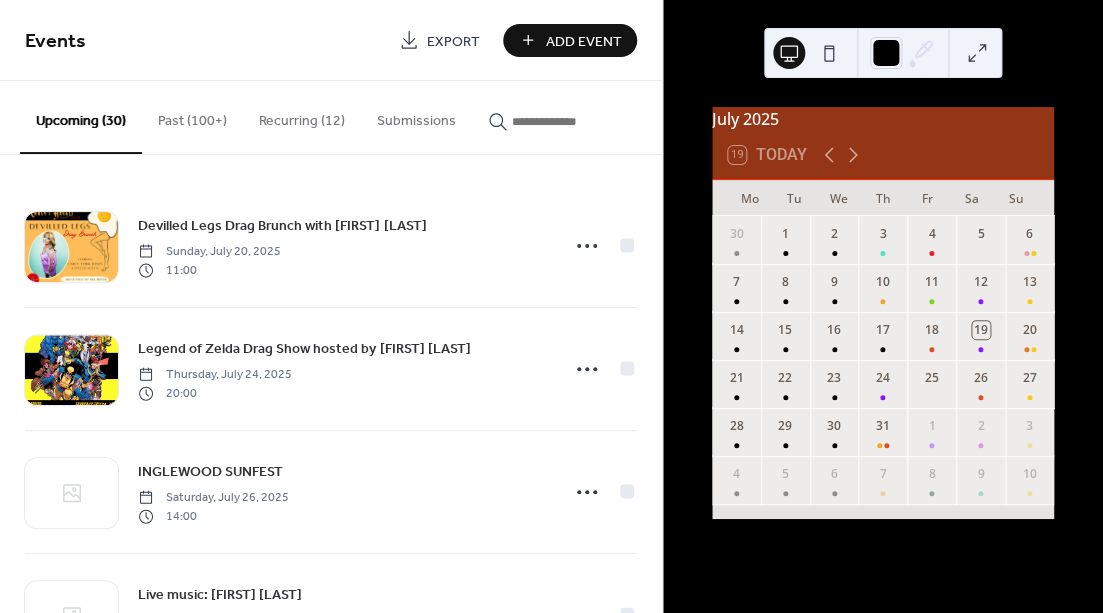 click on "Recurring (12)" at bounding box center (302, 116) 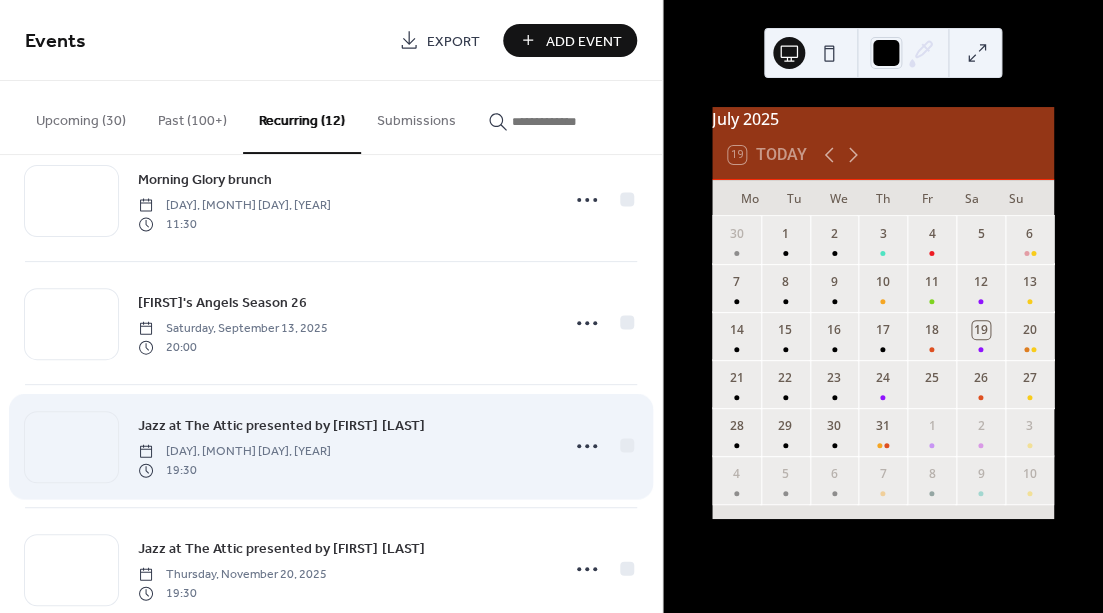scroll, scrollTop: 1078, scrollLeft: 0, axis: vertical 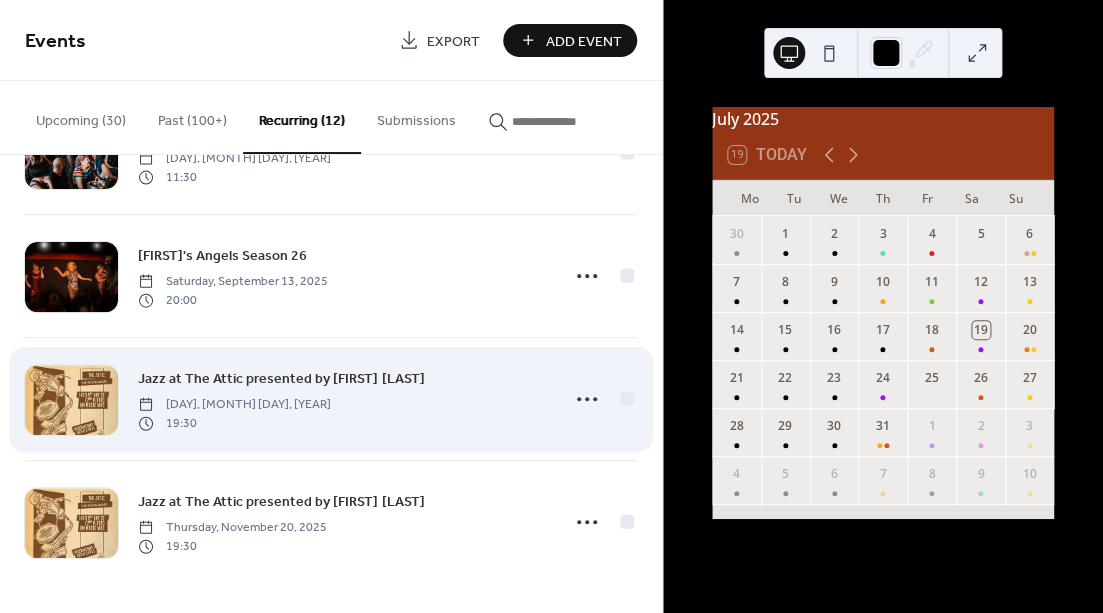 click on "Jazz at The Attic presented by [FIRST] [LAST]" at bounding box center (281, 379) 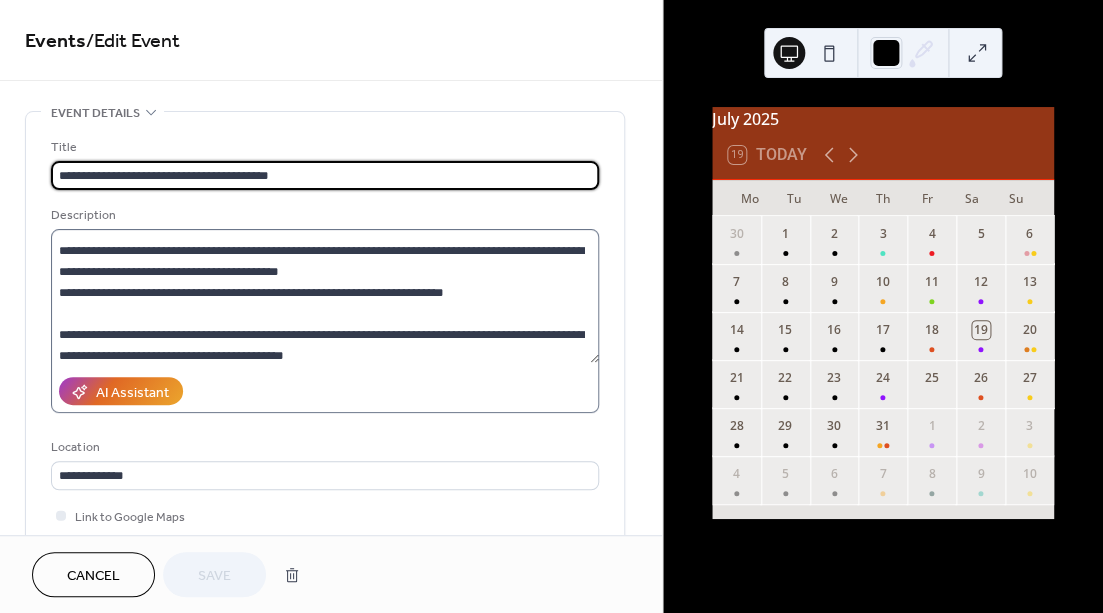 scroll, scrollTop: 168, scrollLeft: 0, axis: vertical 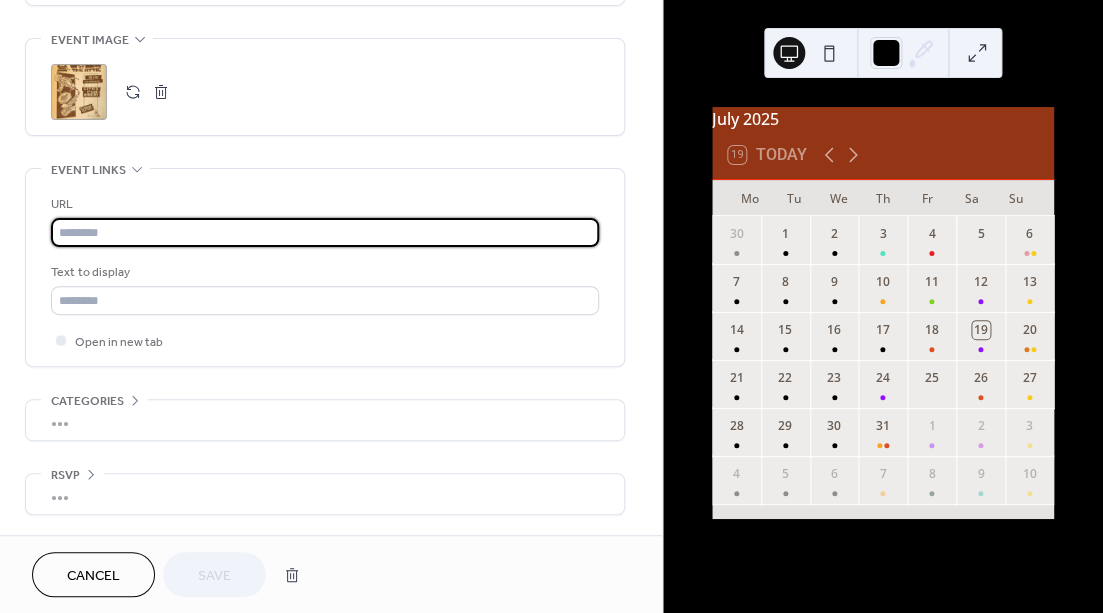 click at bounding box center (325, 232) 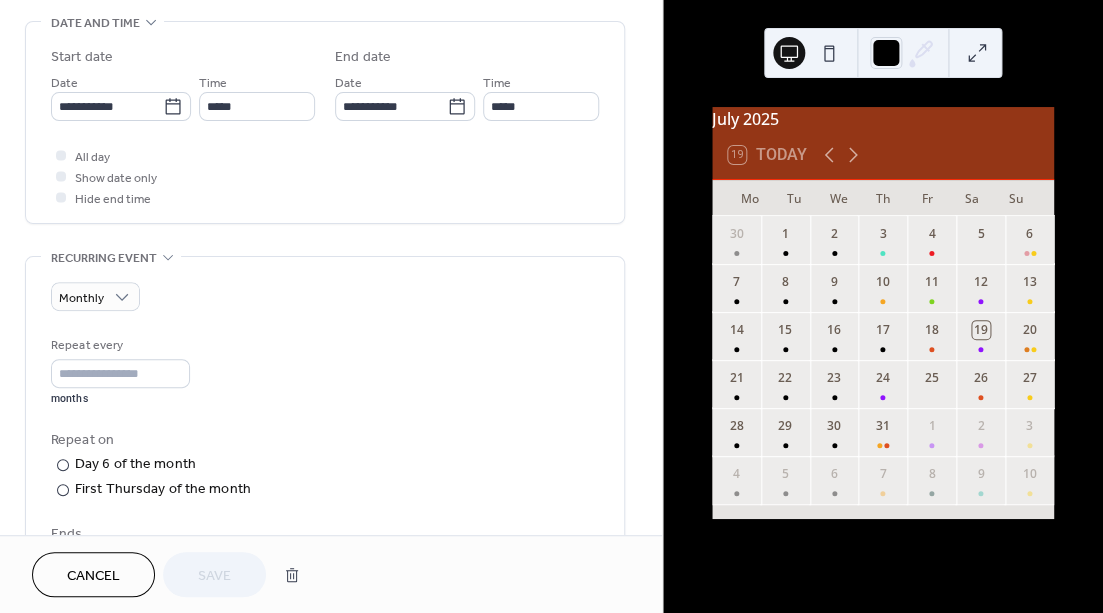 scroll, scrollTop: 0, scrollLeft: 0, axis: both 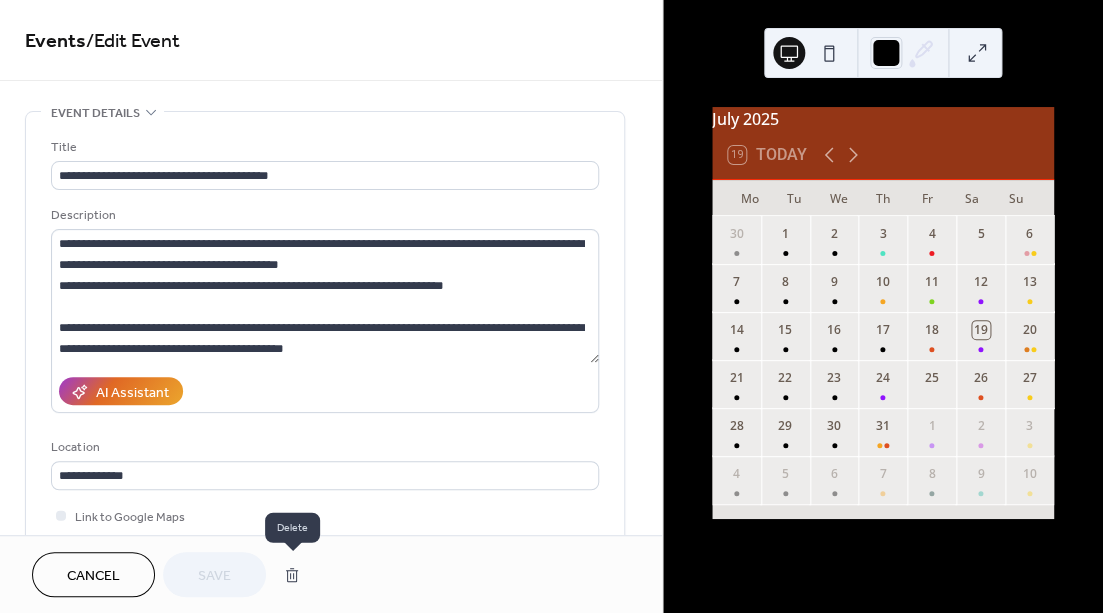 click at bounding box center (292, 575) 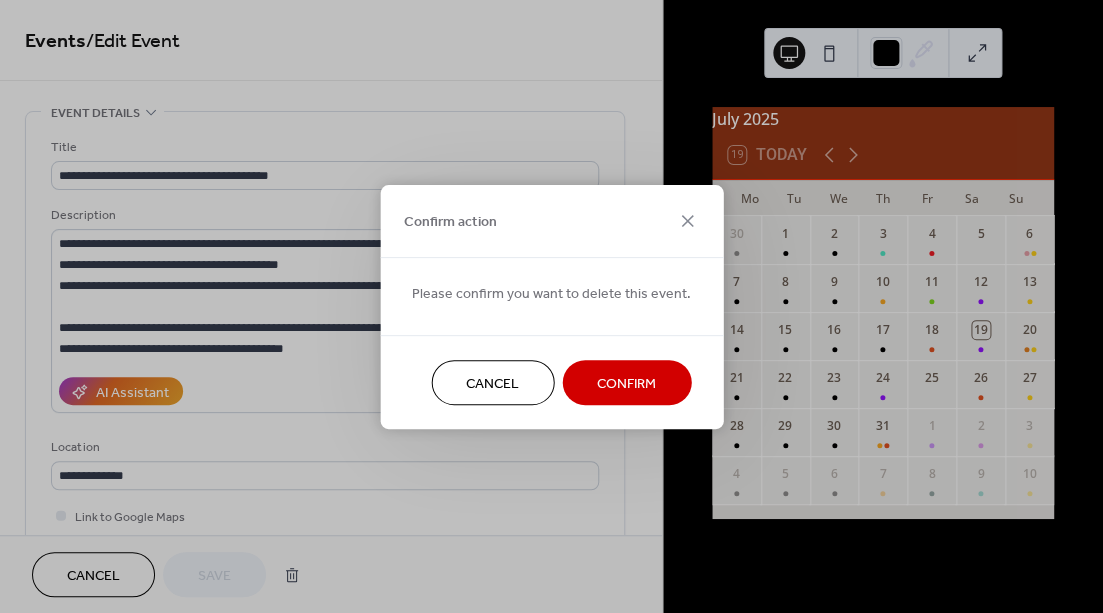 click on "Confirm" at bounding box center [626, 382] 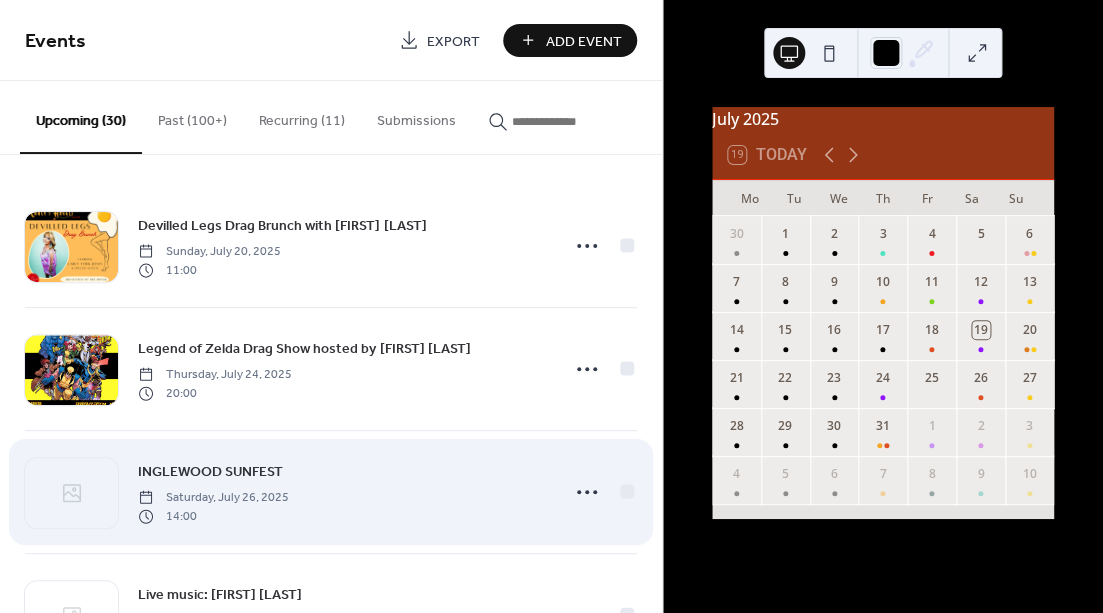 scroll, scrollTop: 86, scrollLeft: 0, axis: vertical 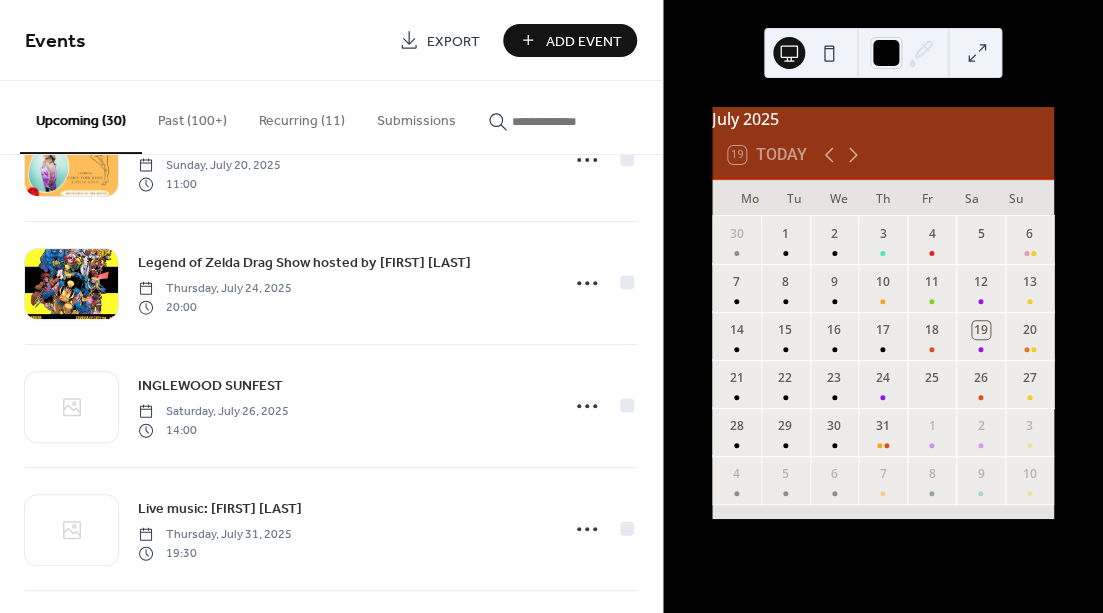 click on "Recurring (11)" at bounding box center (302, 116) 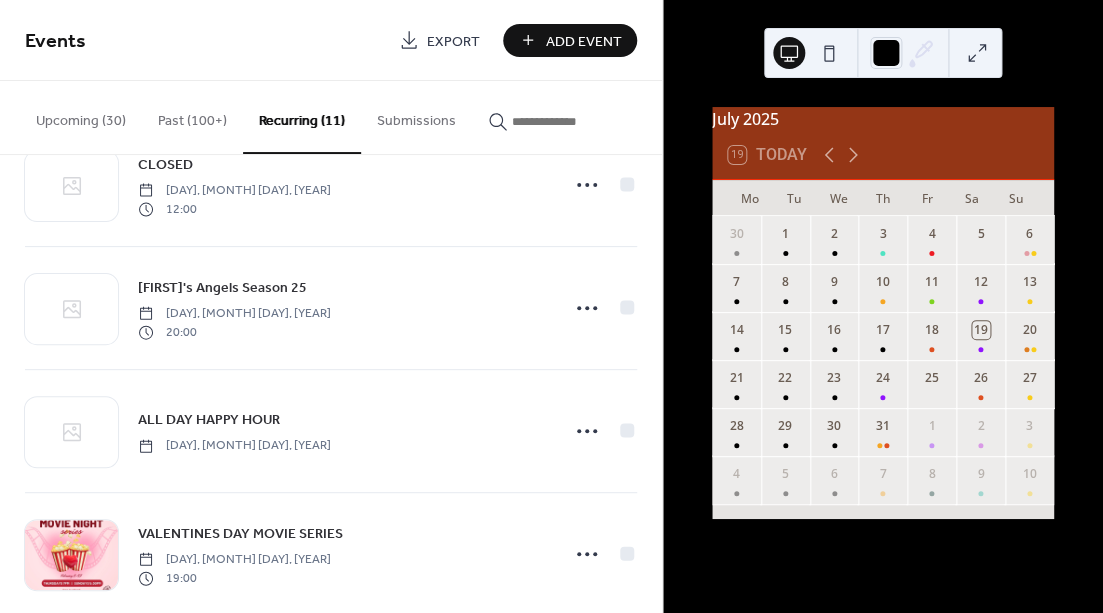 scroll, scrollTop: 955, scrollLeft: 0, axis: vertical 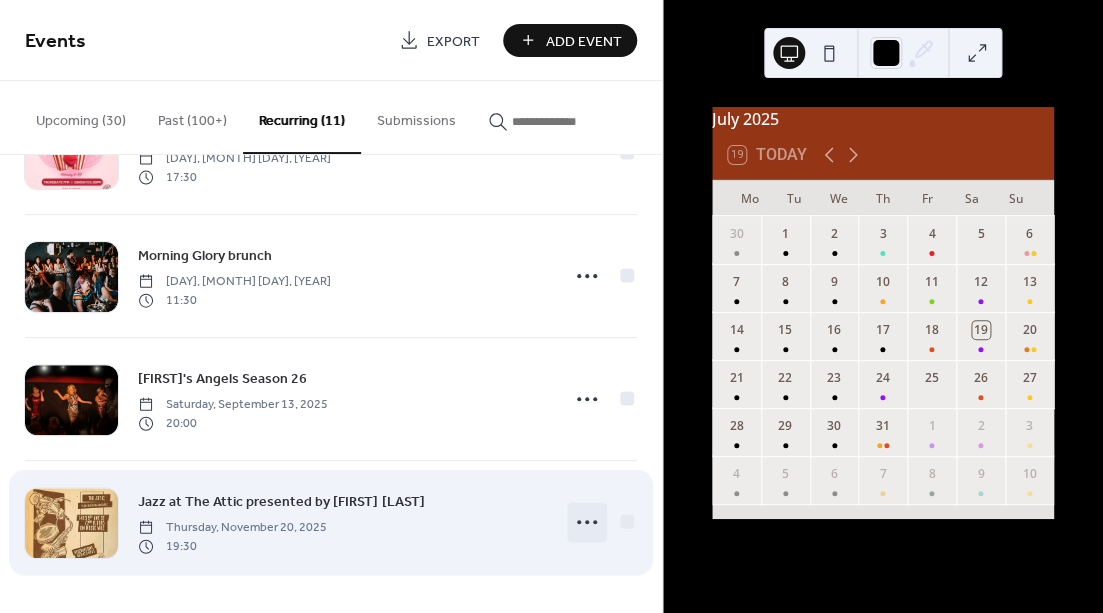 click 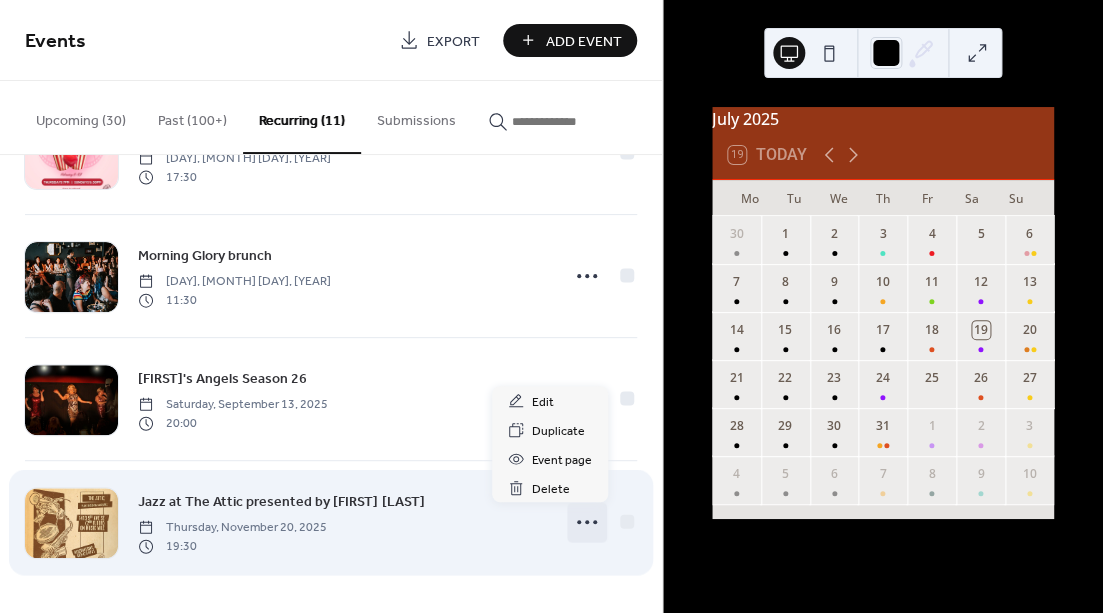 click on "Jazz at The Attic presented by [FIRST] [LAST] [DAY], [MONTH] [DAY], [YEAR] [TIME]" at bounding box center (342, 522) 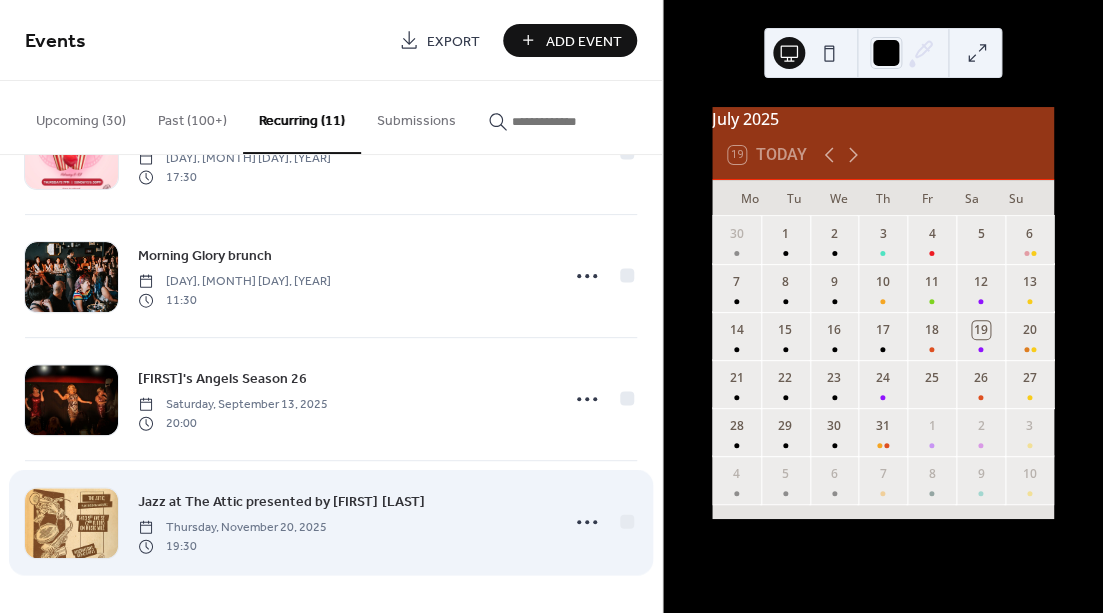 click on "Jazz at The Attic presented by [FIRST] [LAST]" at bounding box center (281, 502) 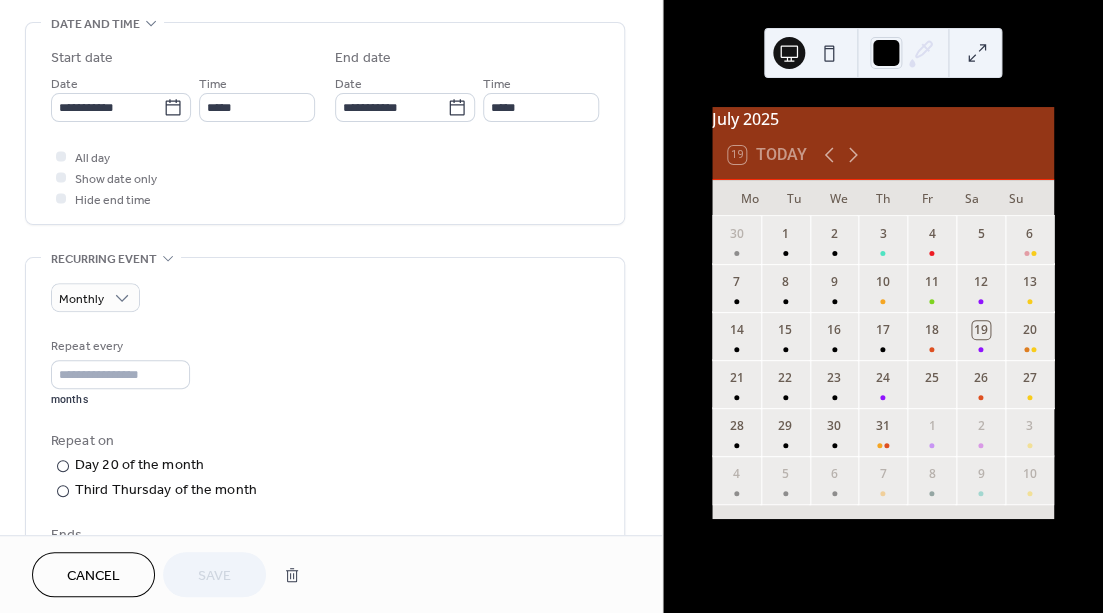 scroll, scrollTop: 634, scrollLeft: 0, axis: vertical 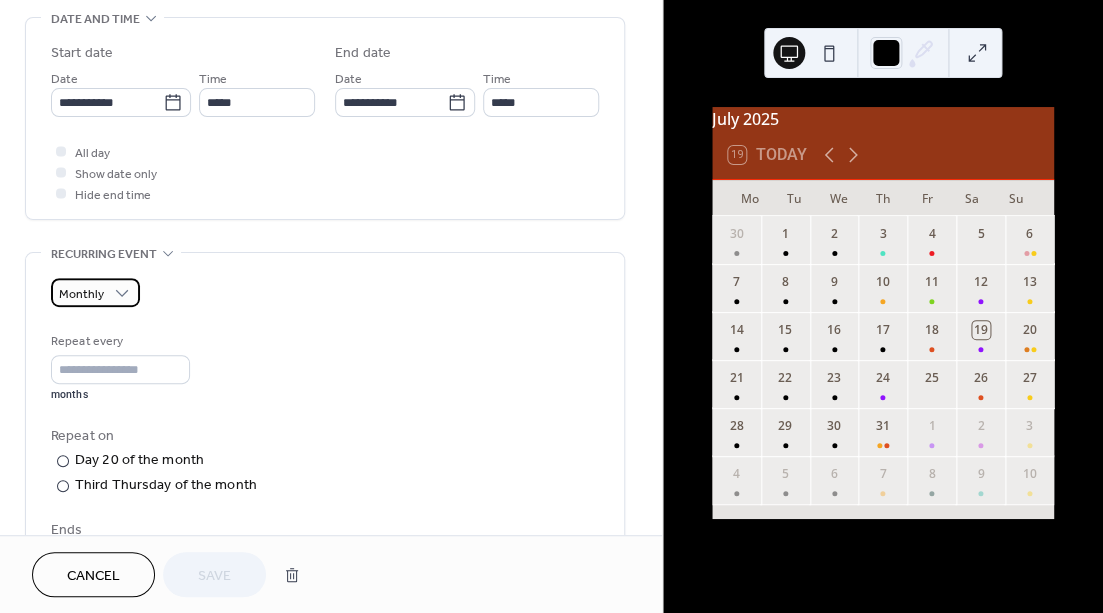 click on "Monthly" at bounding box center [95, 292] 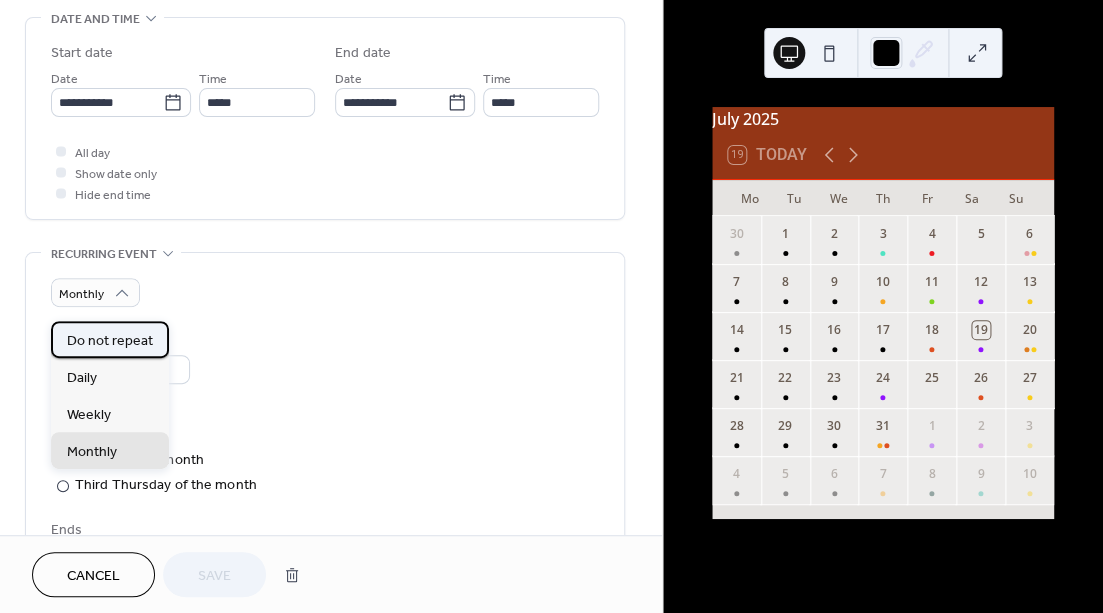 click on "Do not repeat" at bounding box center [110, 340] 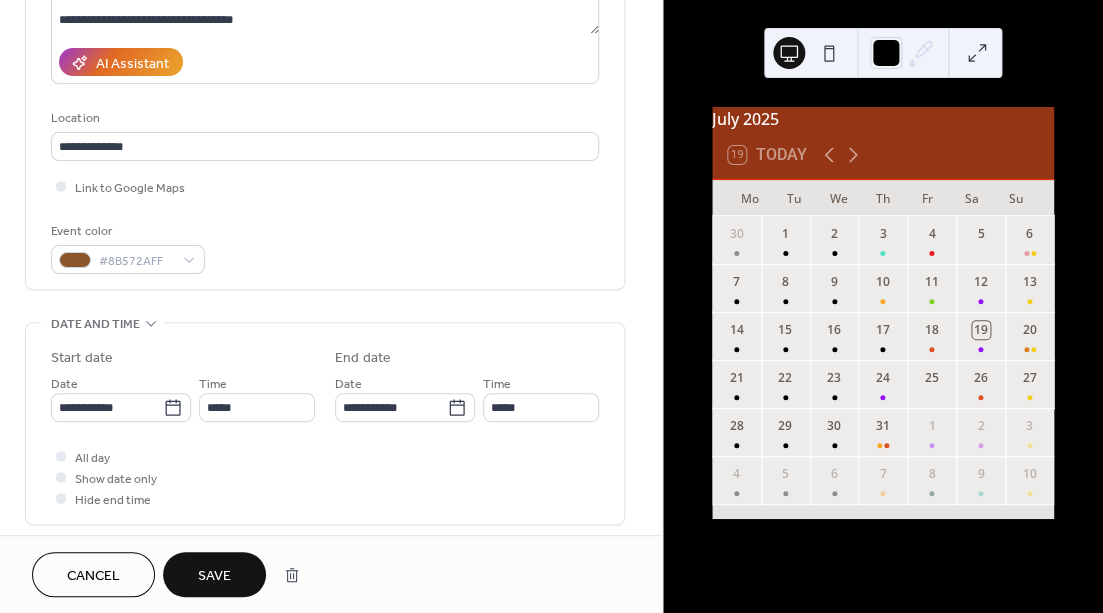 scroll, scrollTop: 0, scrollLeft: 0, axis: both 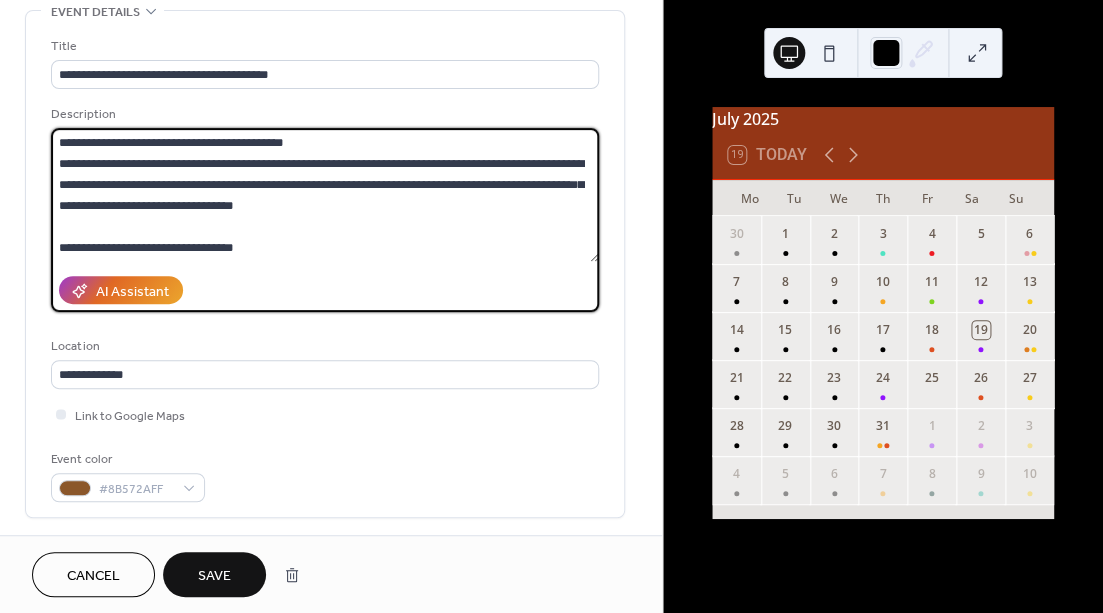 drag, startPoint x: 315, startPoint y: 256, endPoint x: -34, endPoint y: 58, distance: 401.25427 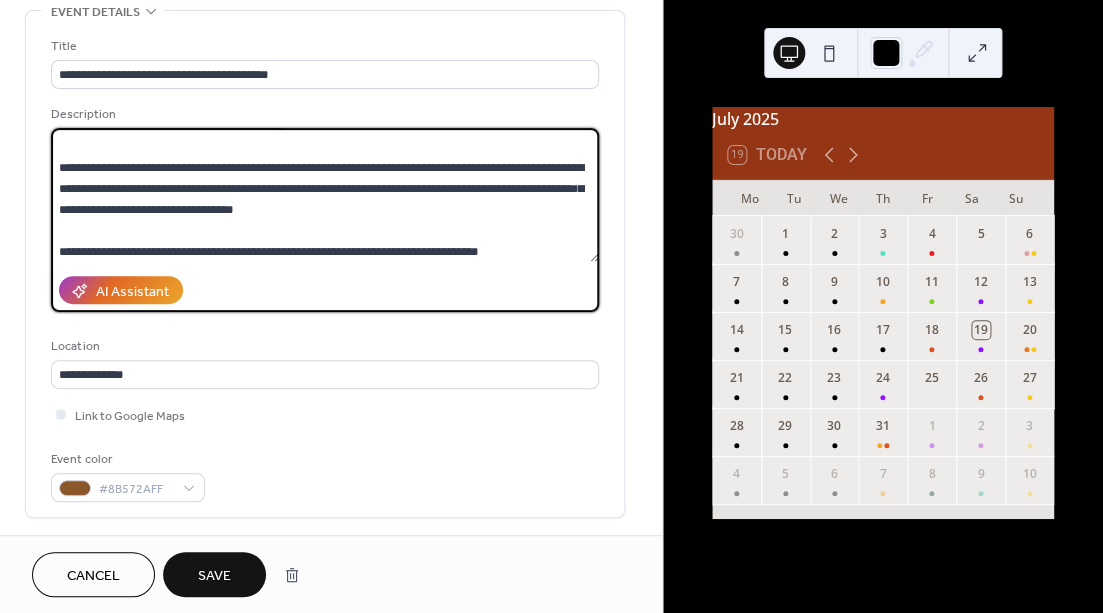 scroll, scrollTop: 0, scrollLeft: 0, axis: both 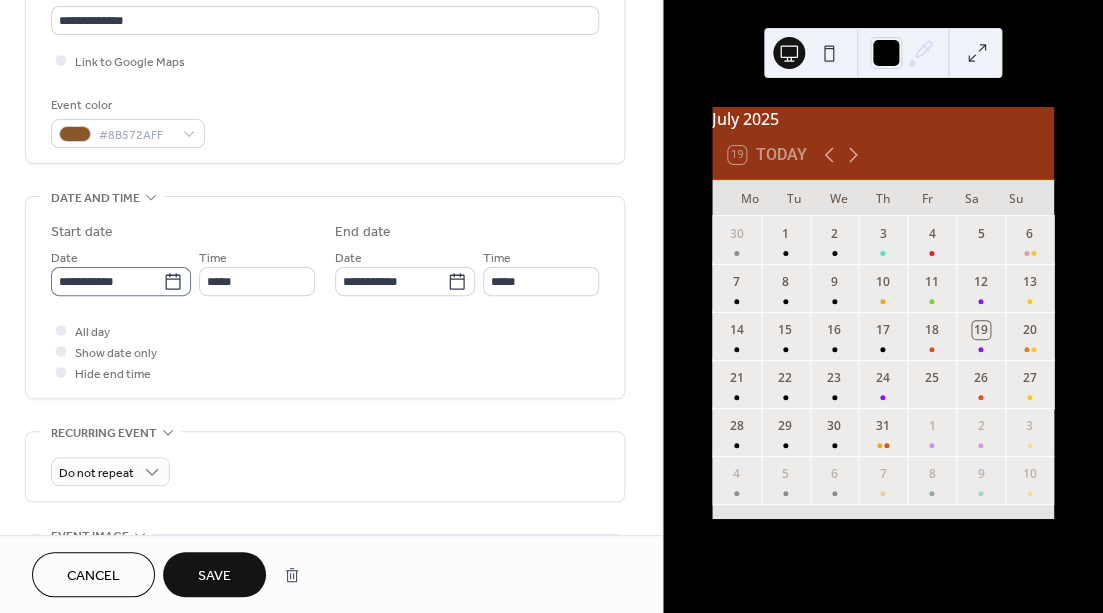 type on "**********" 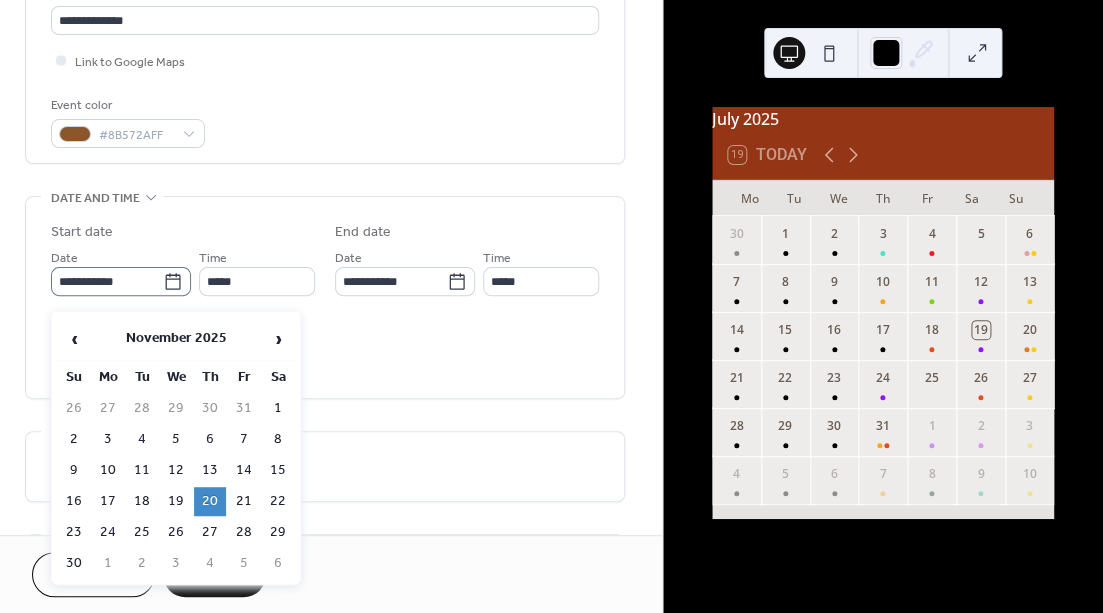click 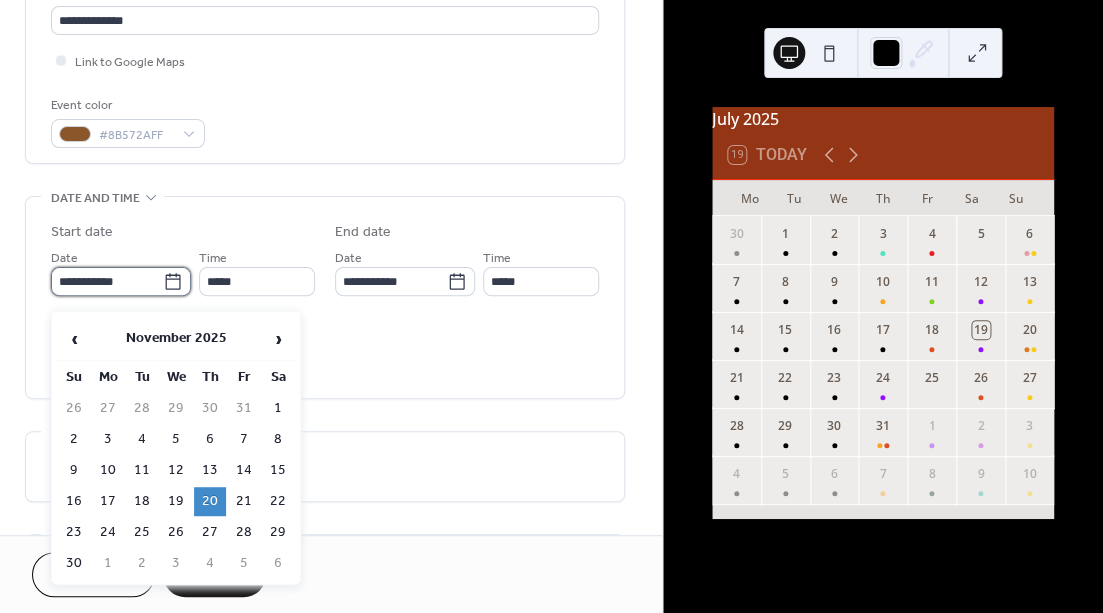 click on "**********" at bounding box center [107, 281] 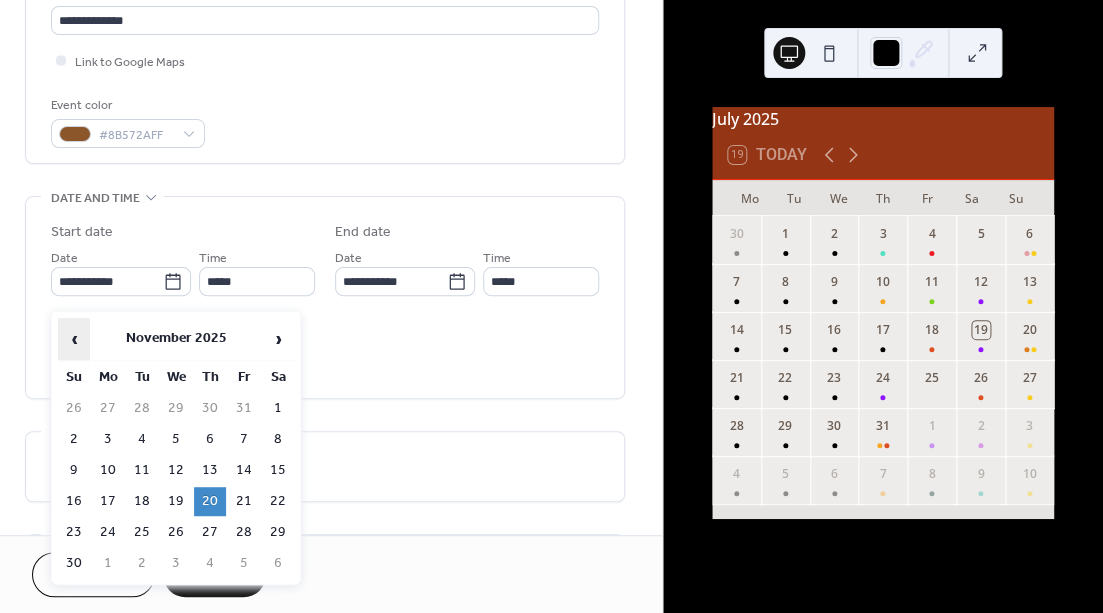 click on "‹" at bounding box center [74, 339] 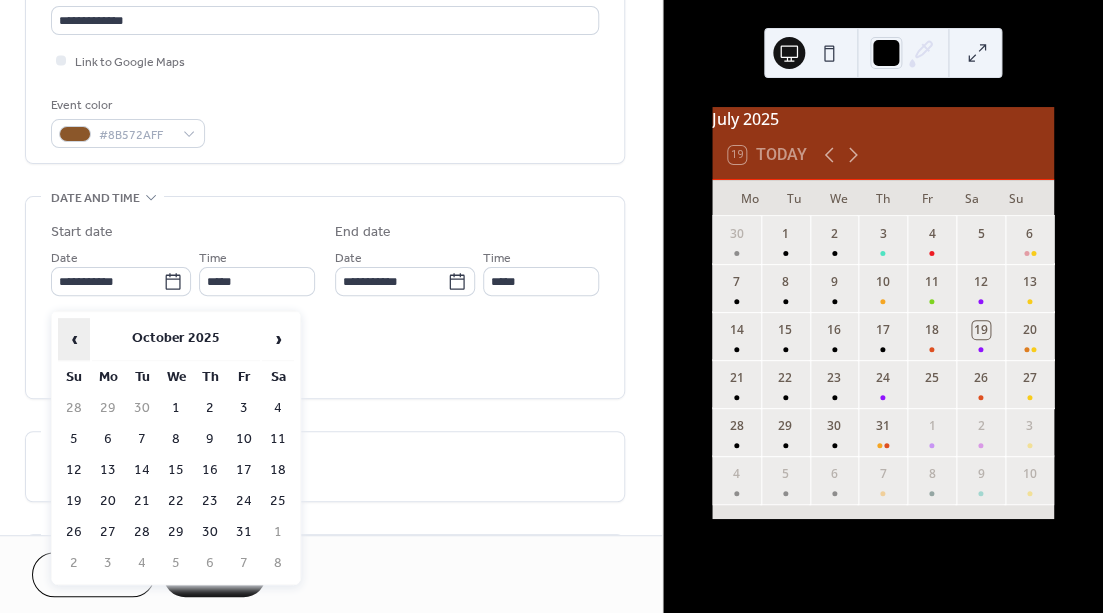 click on "‹" at bounding box center [74, 339] 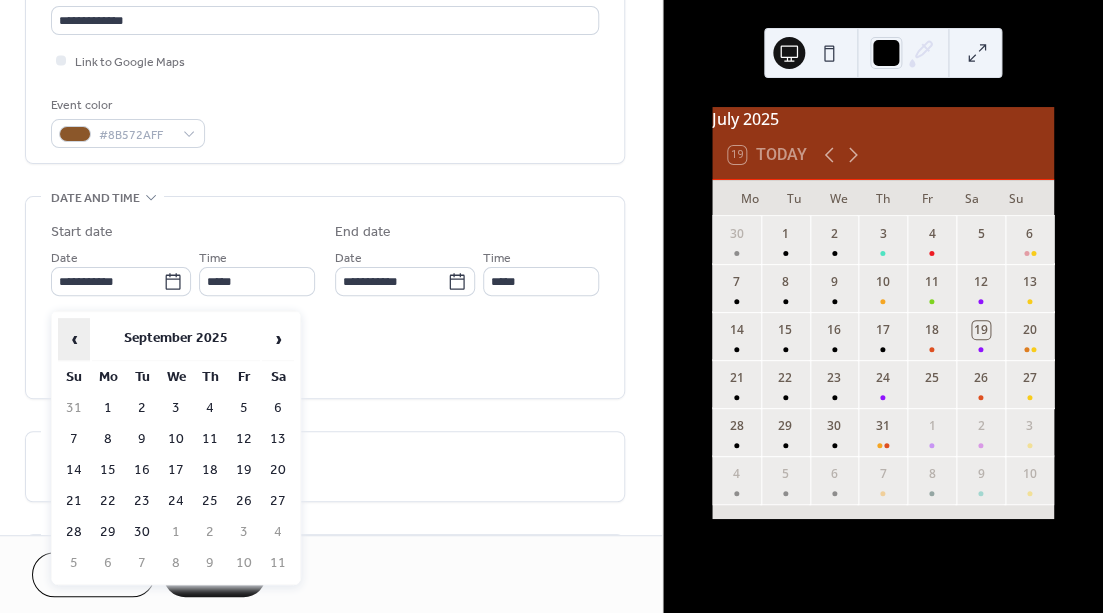 click on "‹" at bounding box center [74, 339] 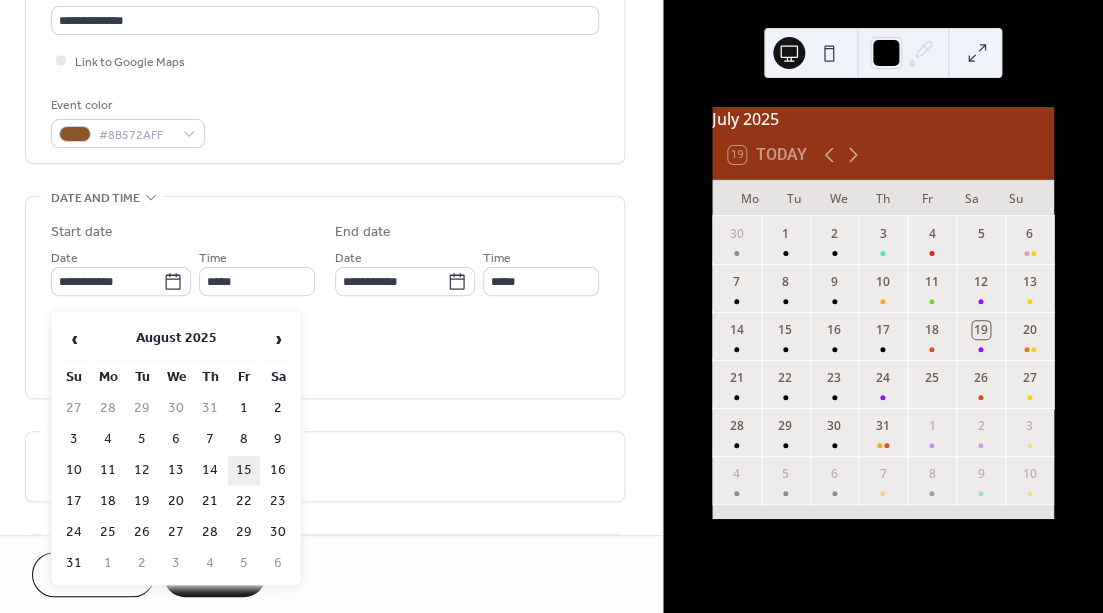 click on "15" at bounding box center [244, 470] 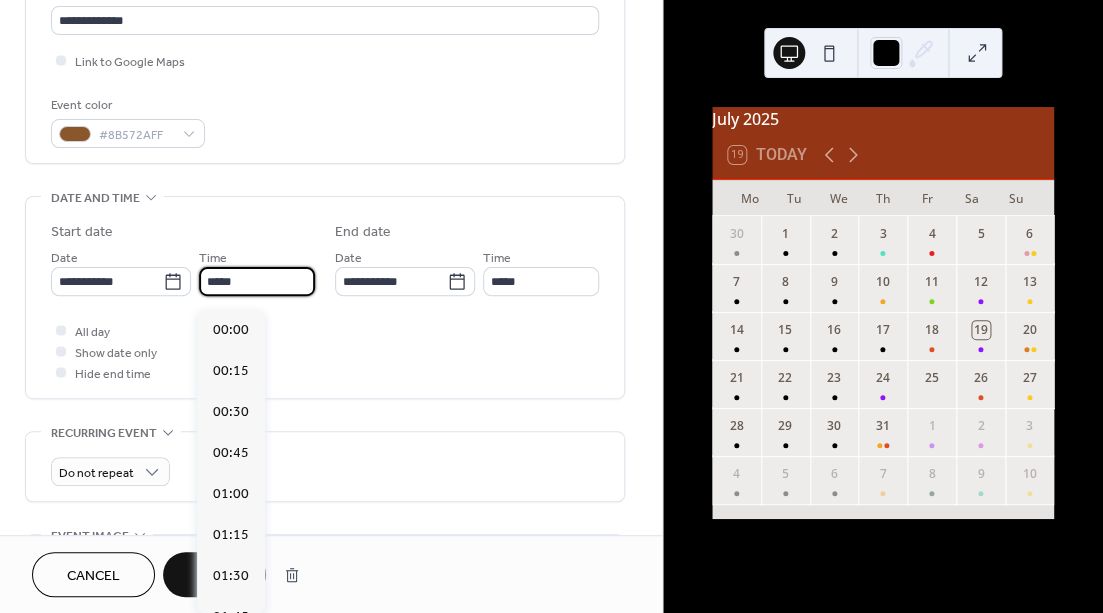 click on "*****" at bounding box center [257, 281] 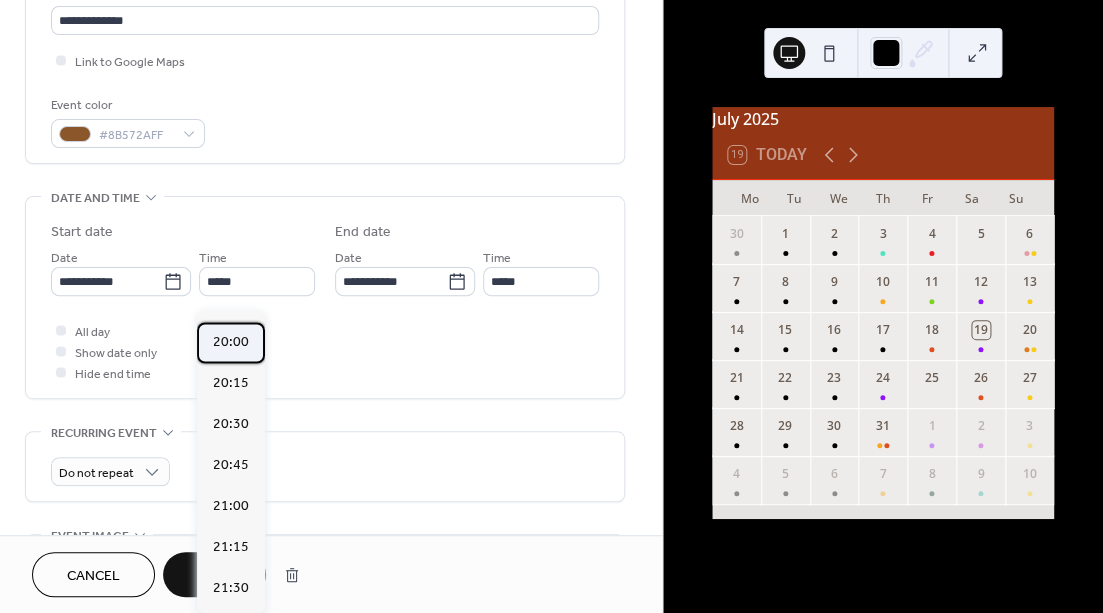 click on "20:00" at bounding box center [231, 341] 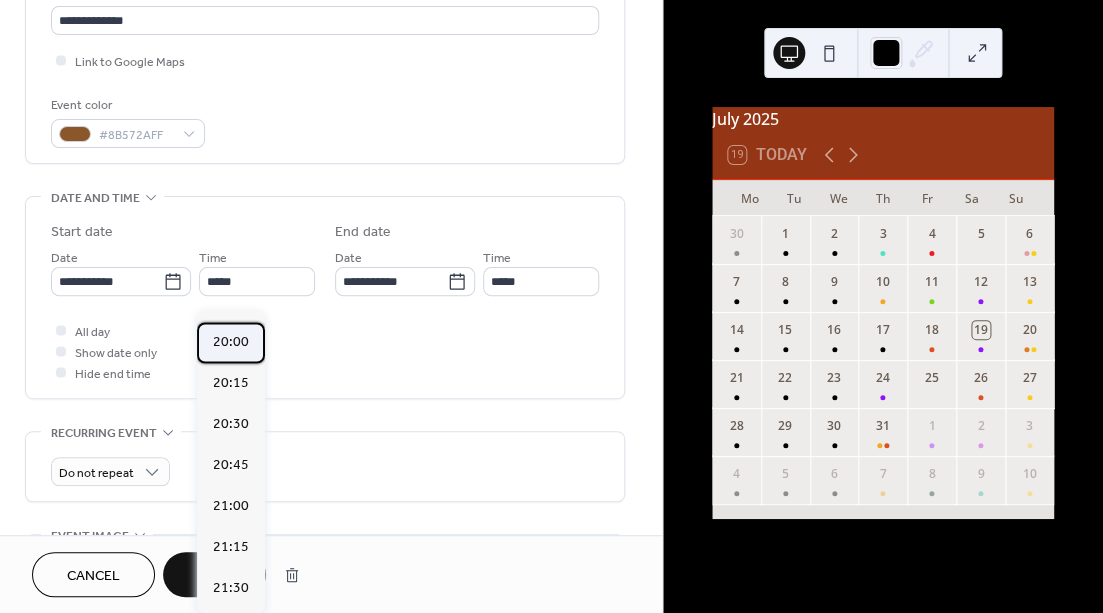type on "*****" 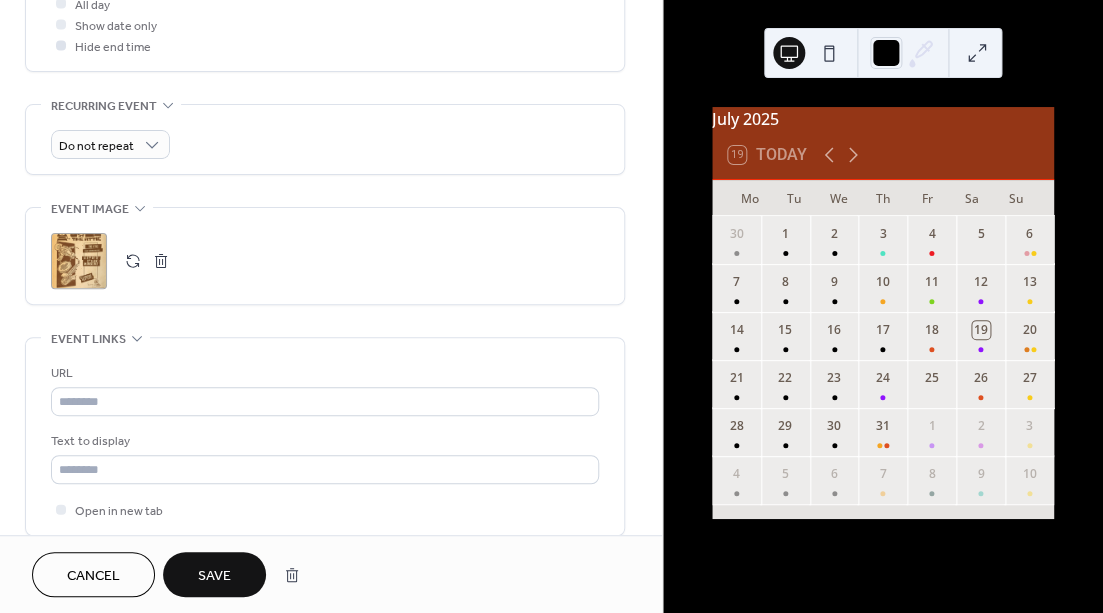 scroll, scrollTop: 792, scrollLeft: 0, axis: vertical 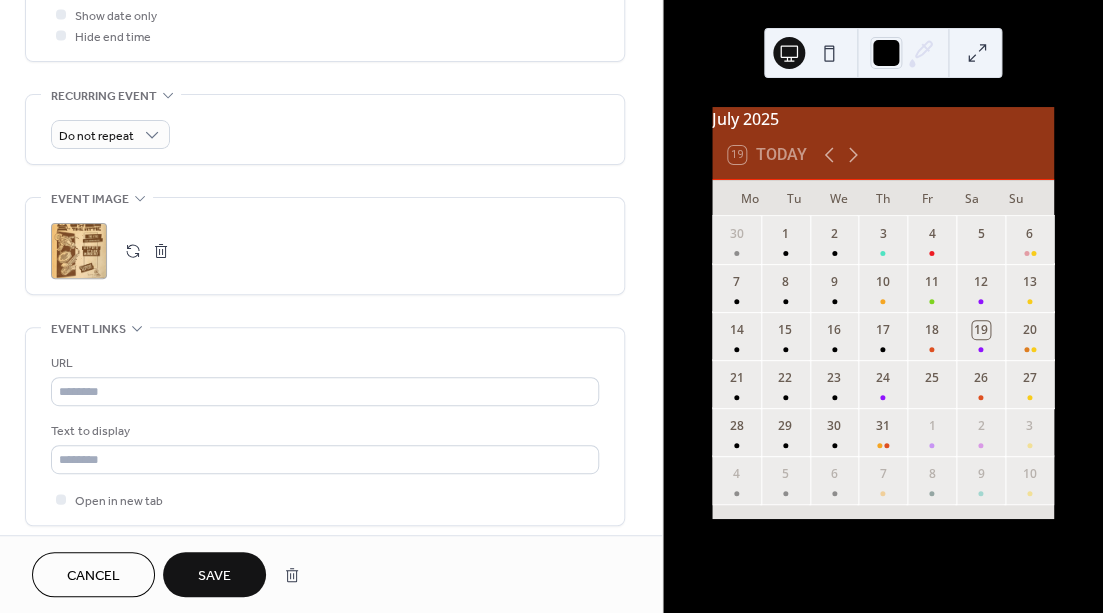 click at bounding box center (161, 251) 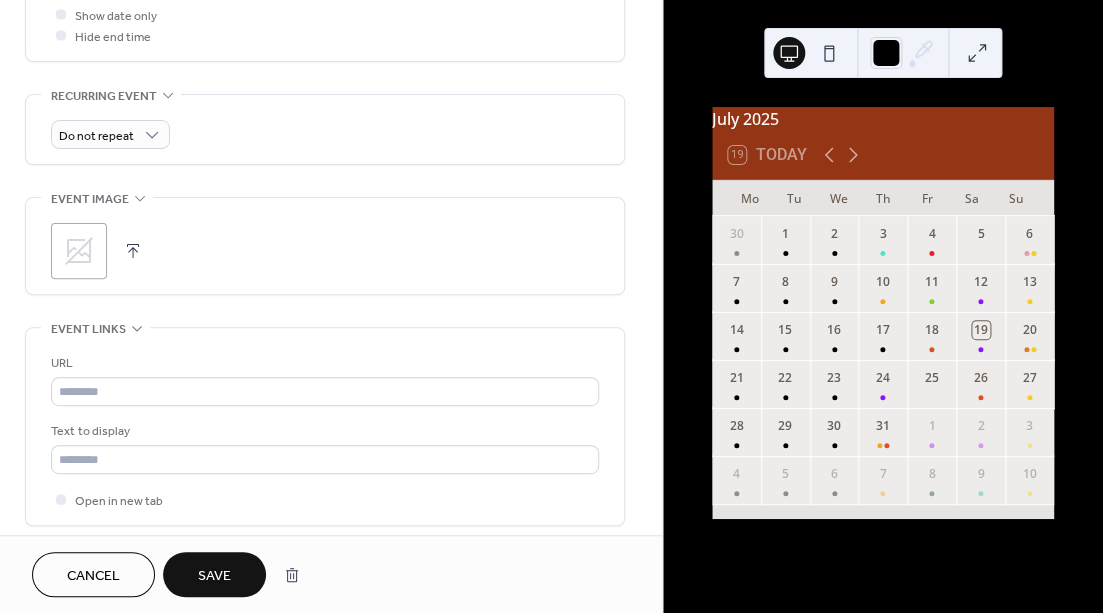 click at bounding box center (133, 251) 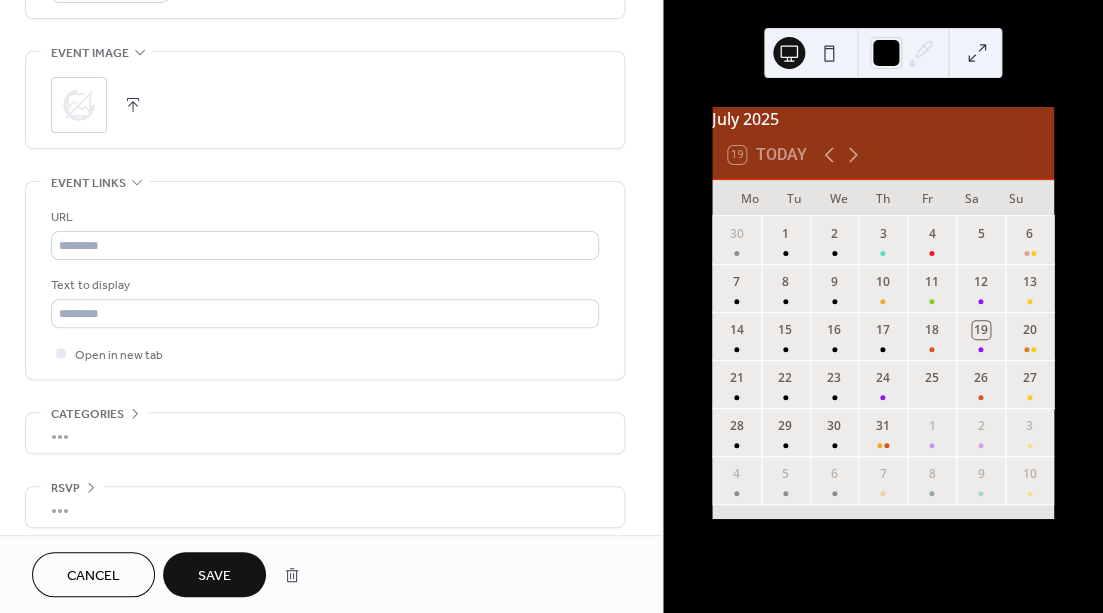 scroll, scrollTop: 943, scrollLeft: 0, axis: vertical 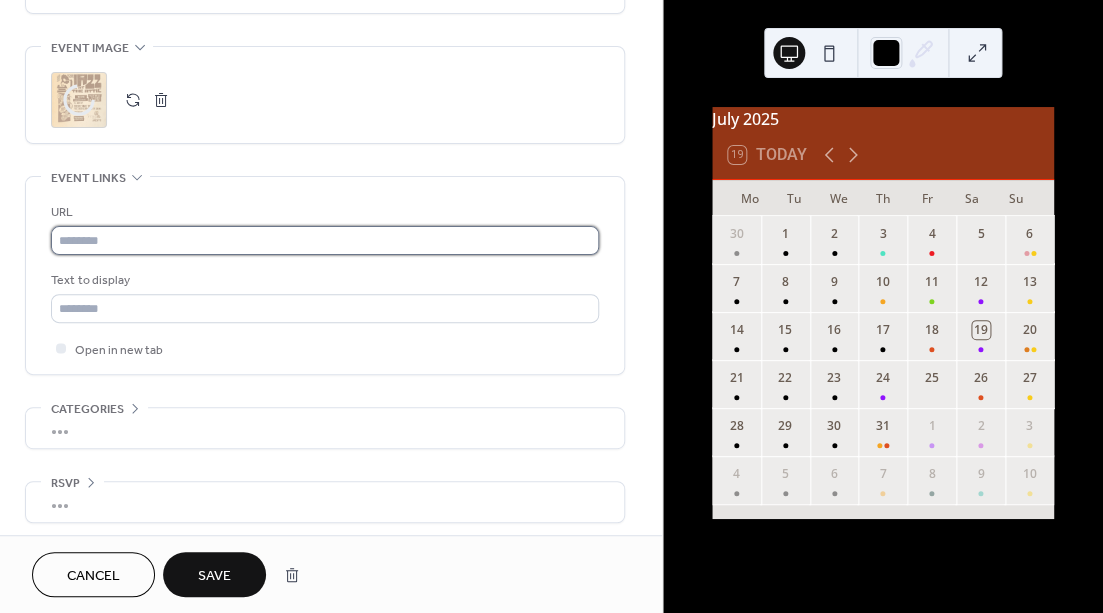 click at bounding box center [325, 240] 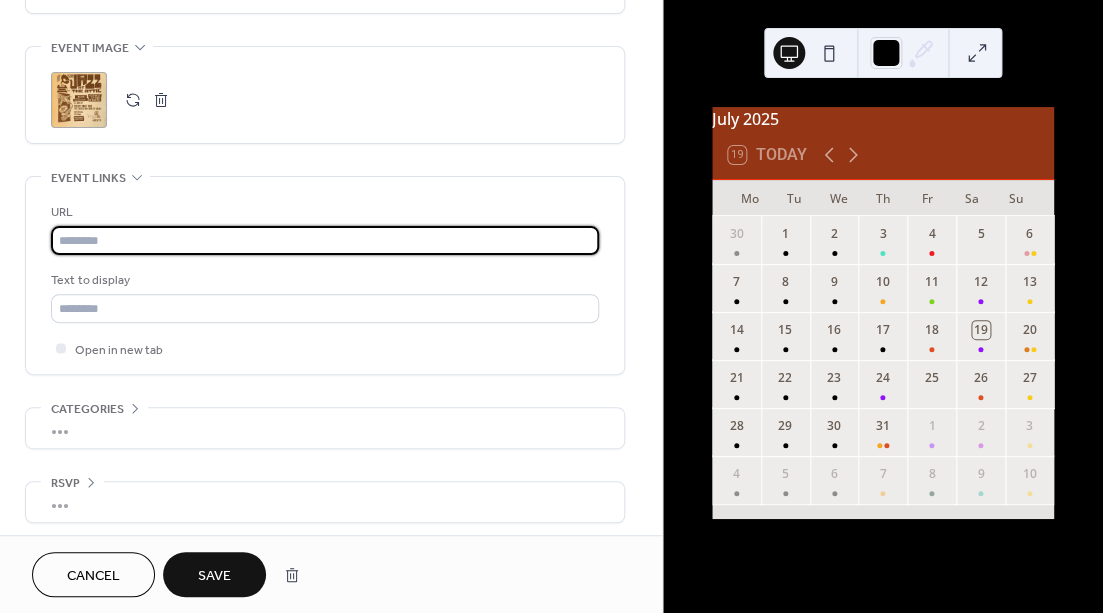 paste on "**********" 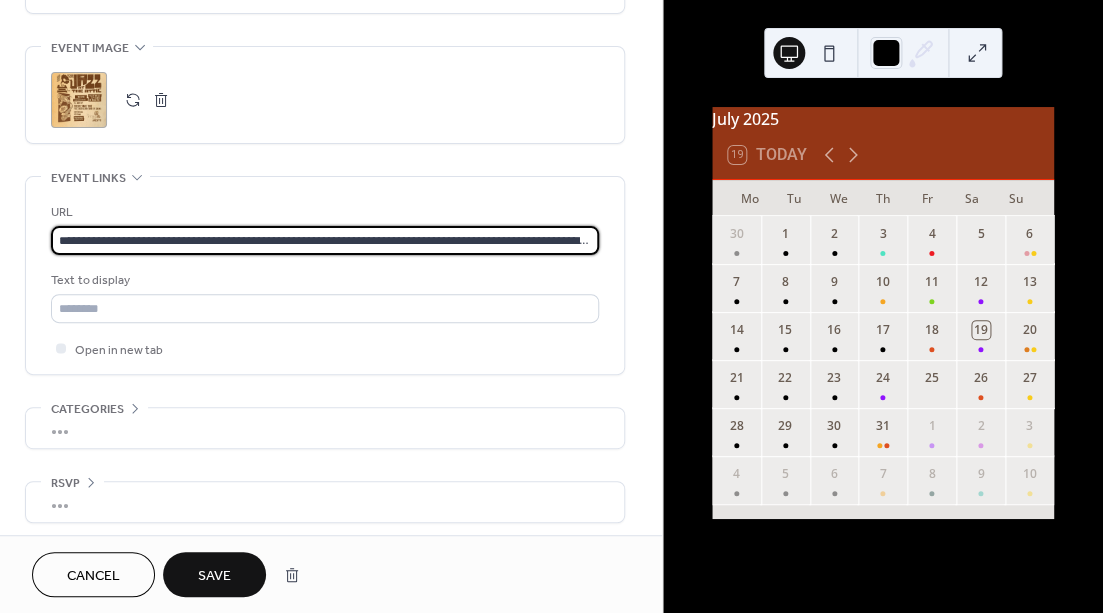scroll, scrollTop: 0, scrollLeft: 218, axis: horizontal 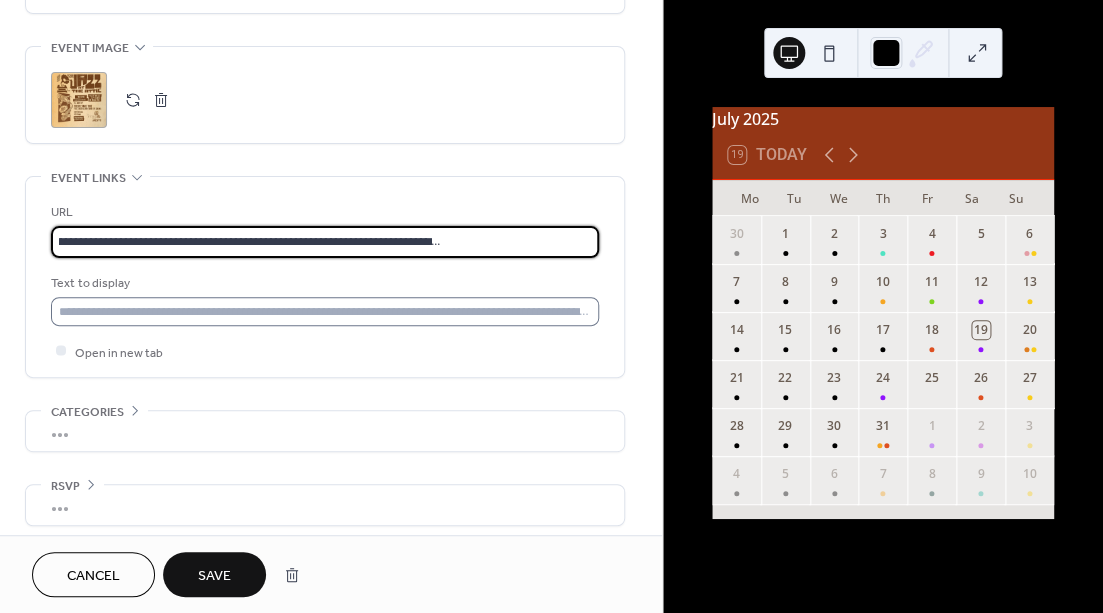 type on "**********" 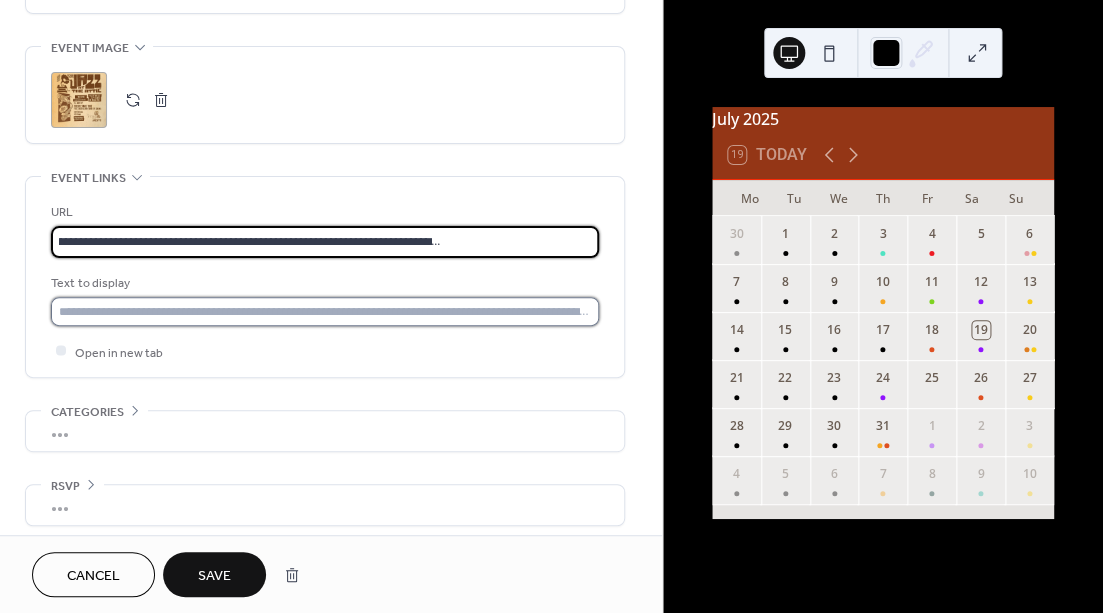 click at bounding box center [325, 311] 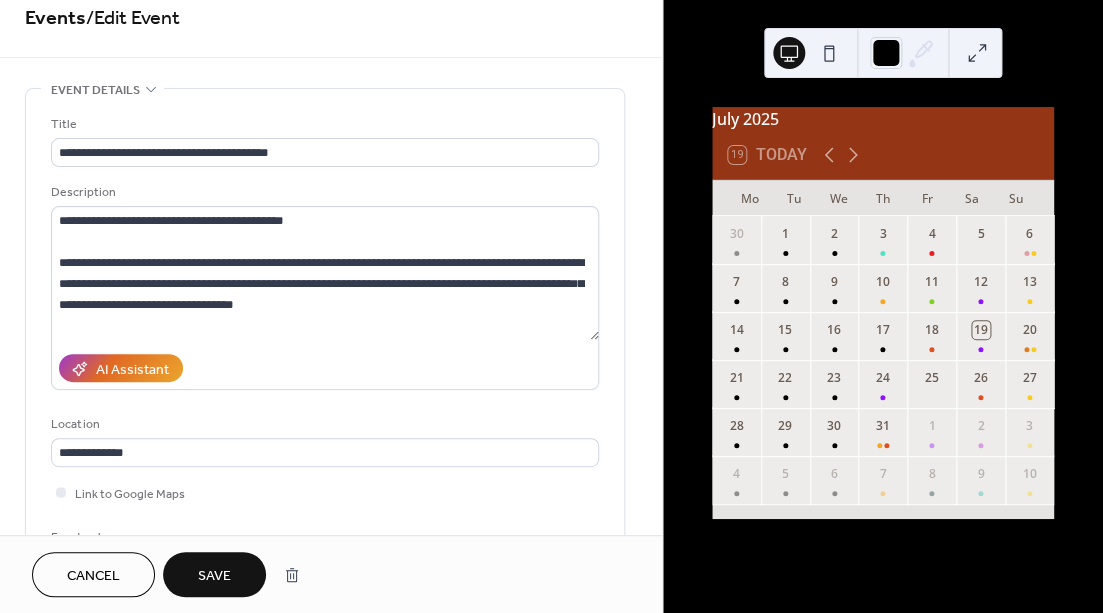 scroll, scrollTop: 0, scrollLeft: 0, axis: both 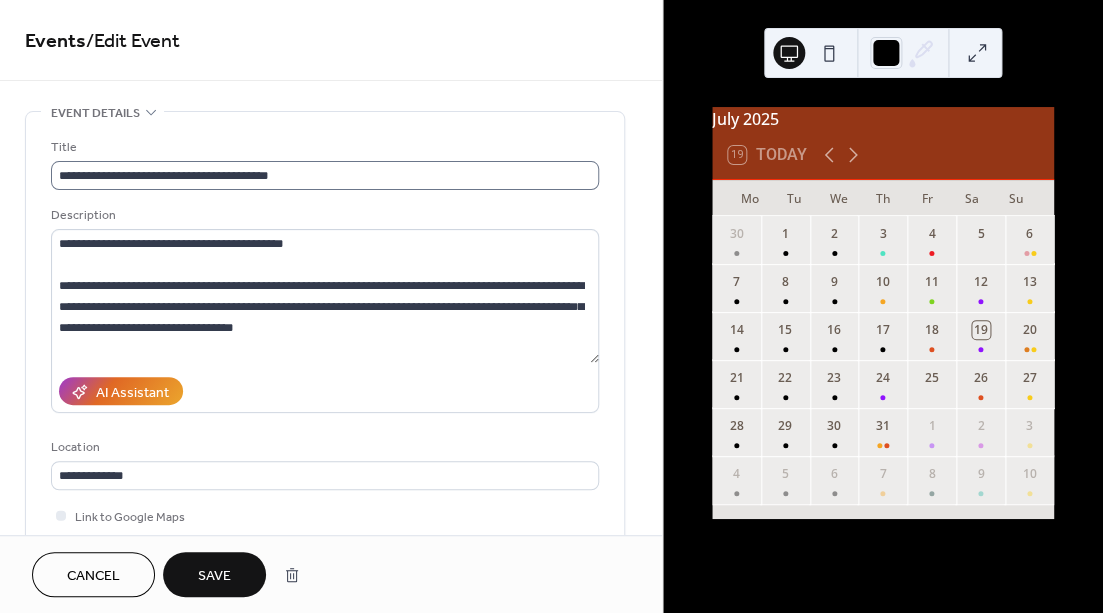 type on "**********" 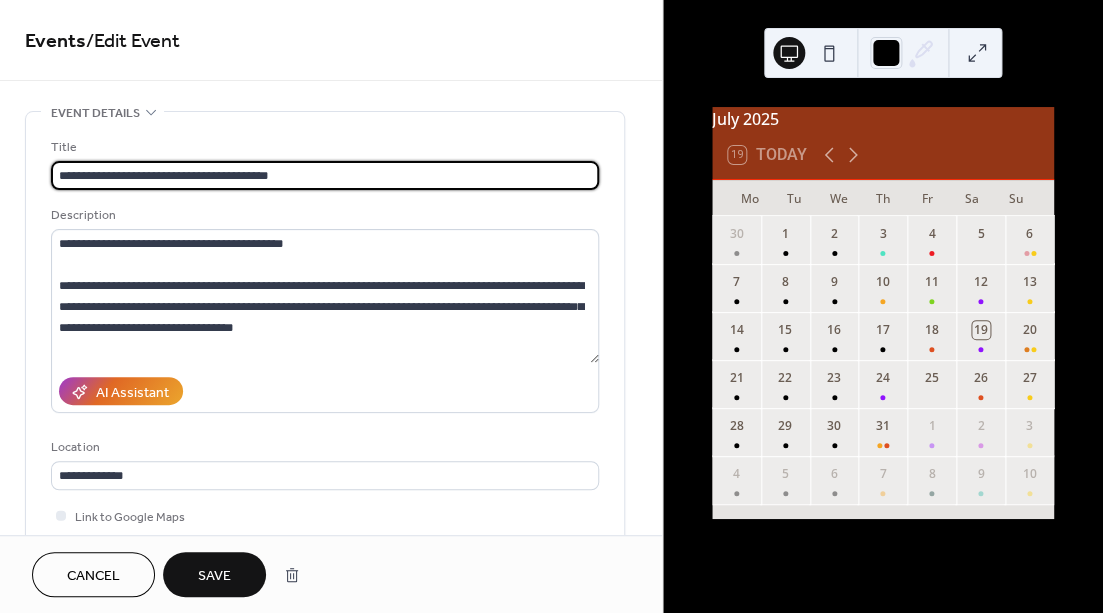 click on "**********" at bounding box center [325, 175] 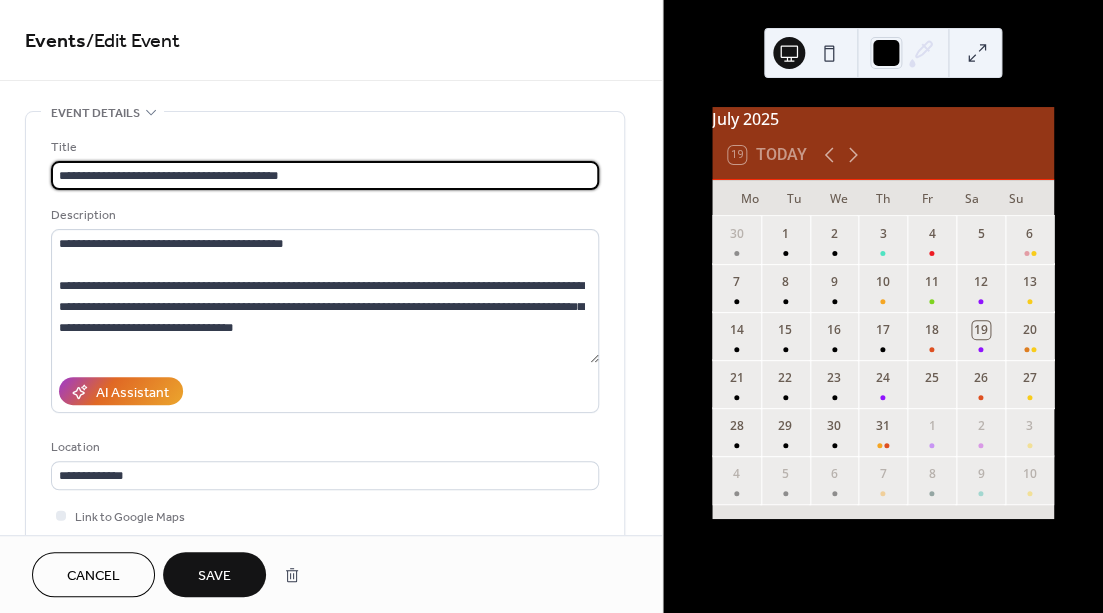 paste on "**********" 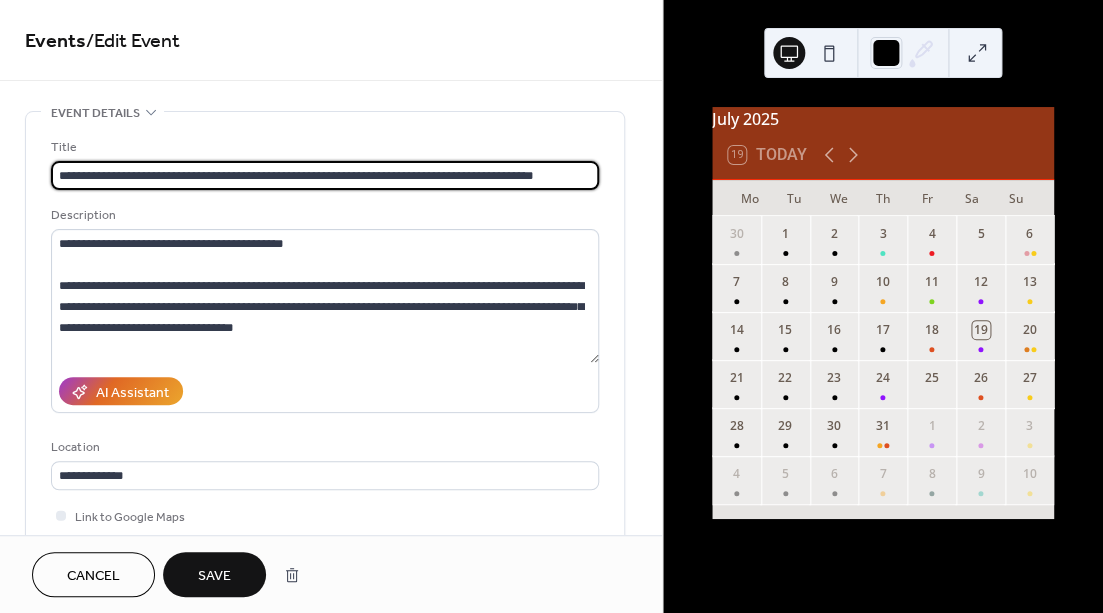 scroll, scrollTop: 0, scrollLeft: 19, axis: horizontal 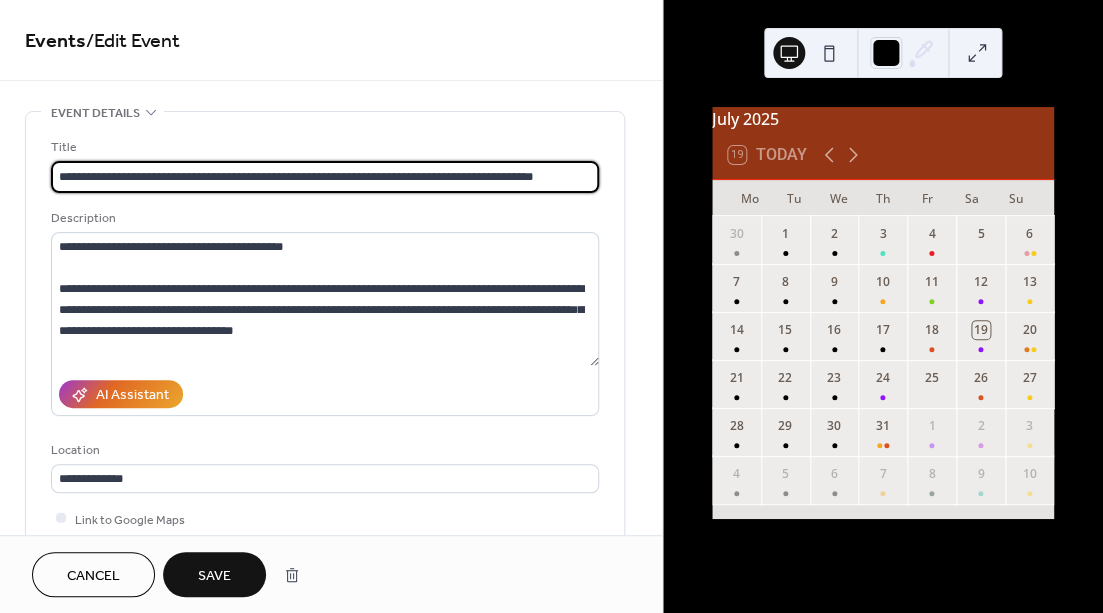 type on "**********" 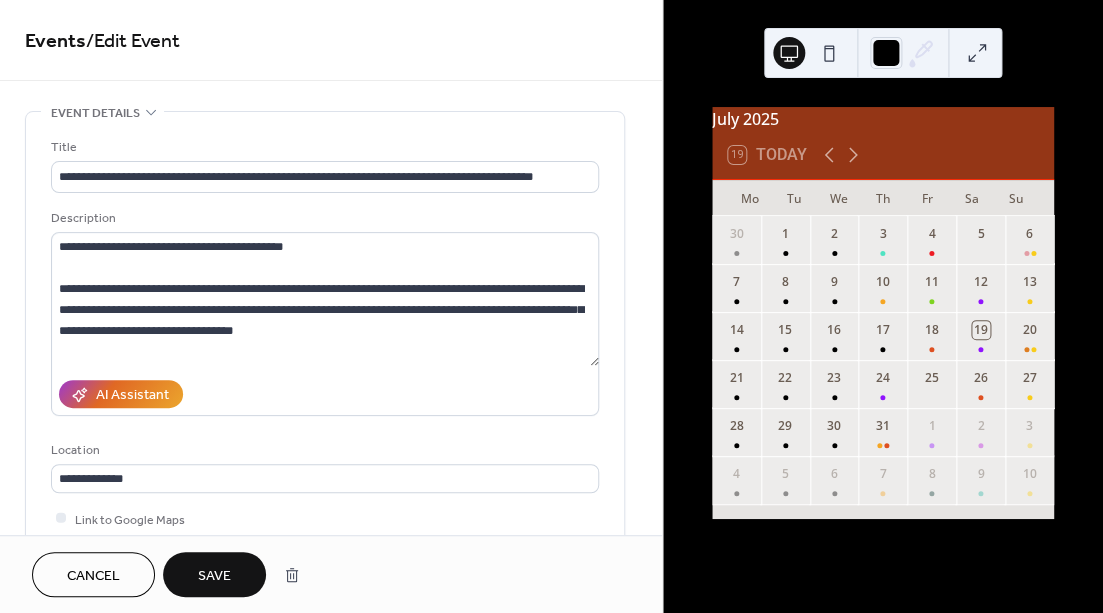 click on "Save" at bounding box center (214, 576) 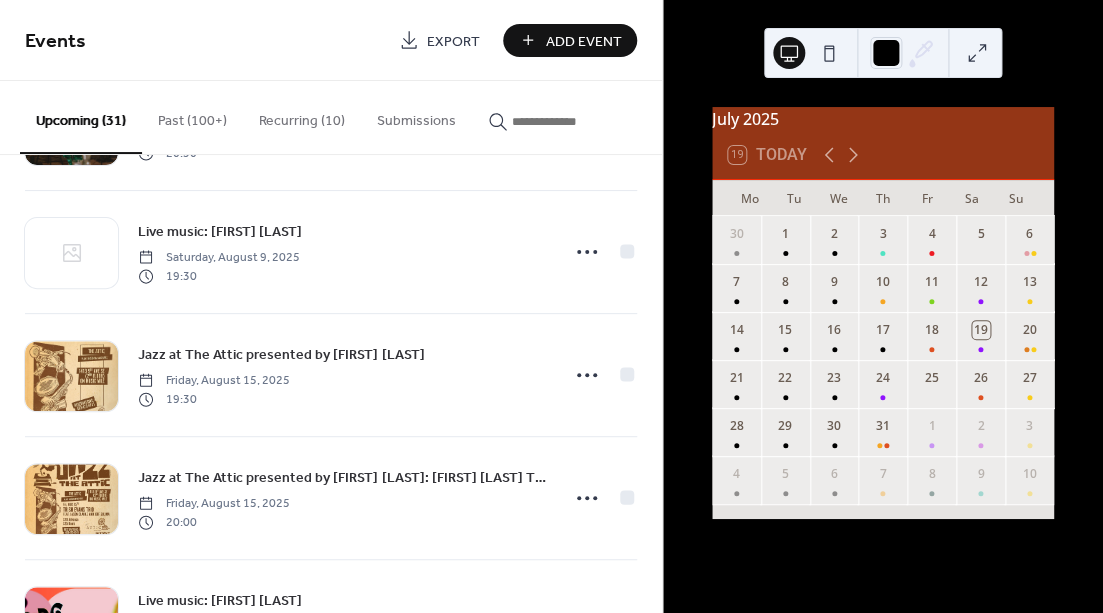 scroll, scrollTop: 856, scrollLeft: 0, axis: vertical 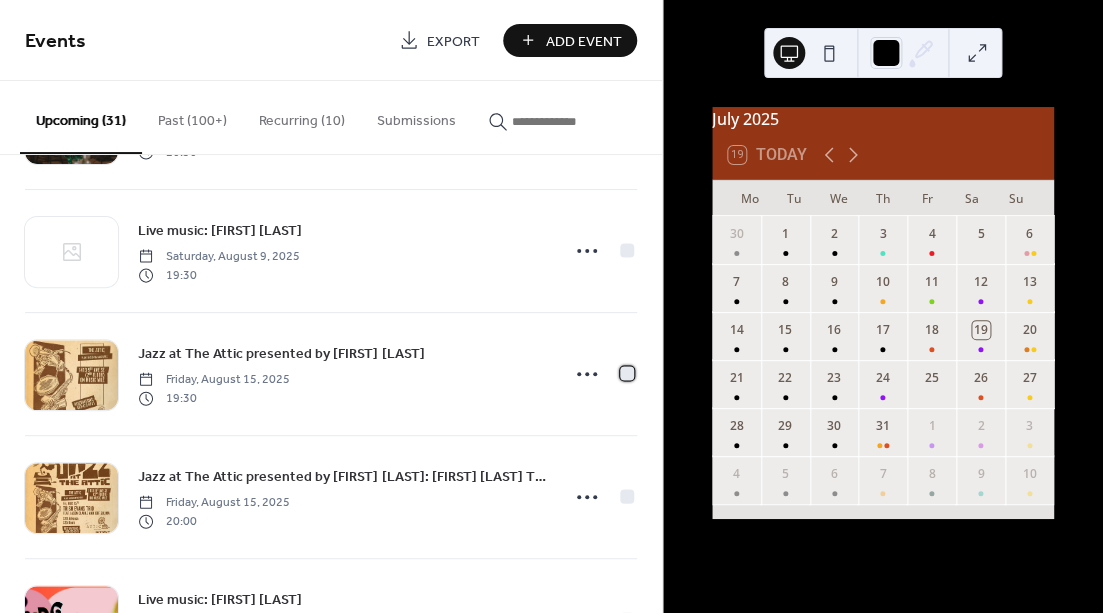 click at bounding box center (627, 373) 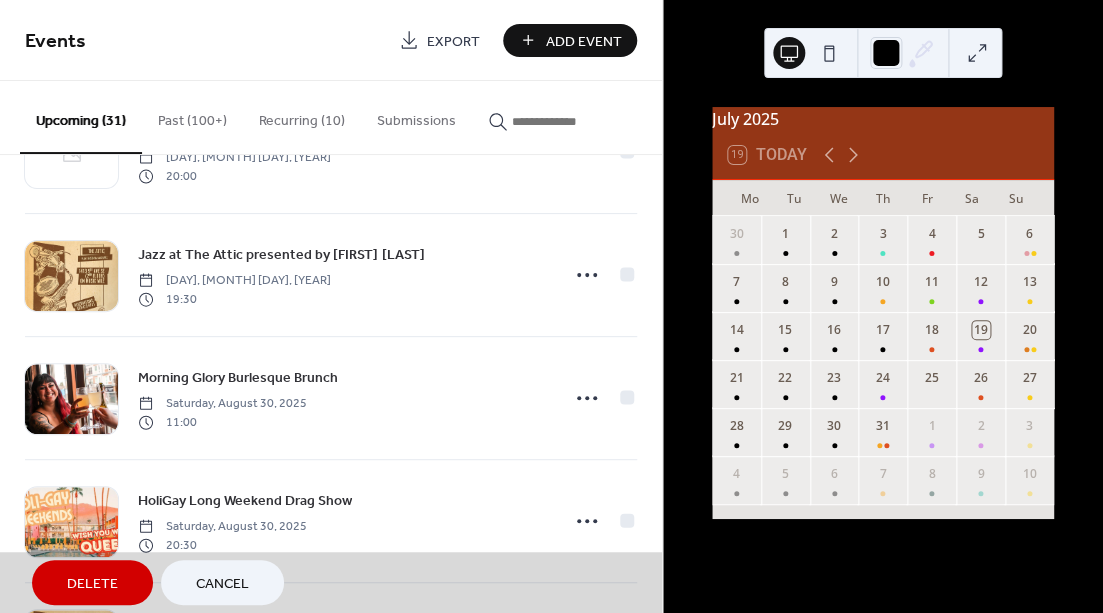 scroll, scrollTop: 1457, scrollLeft: 0, axis: vertical 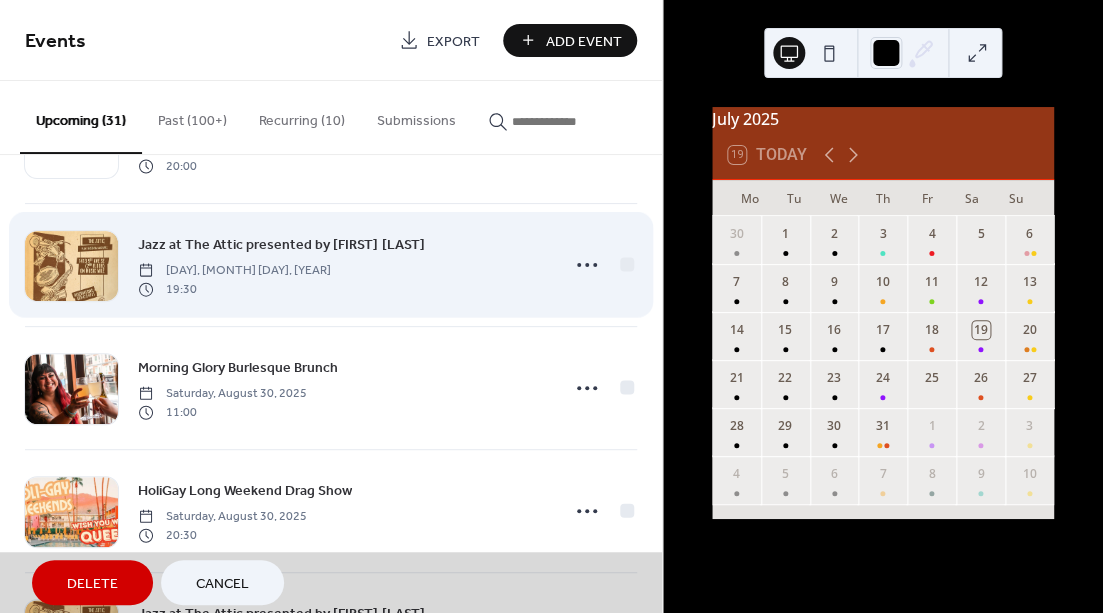 click on "Jazz at The Attic presented by [FIRST] [LAST] [DAY], [MONTH] [DAY], [YEAR] [TIME]" at bounding box center (331, 264) 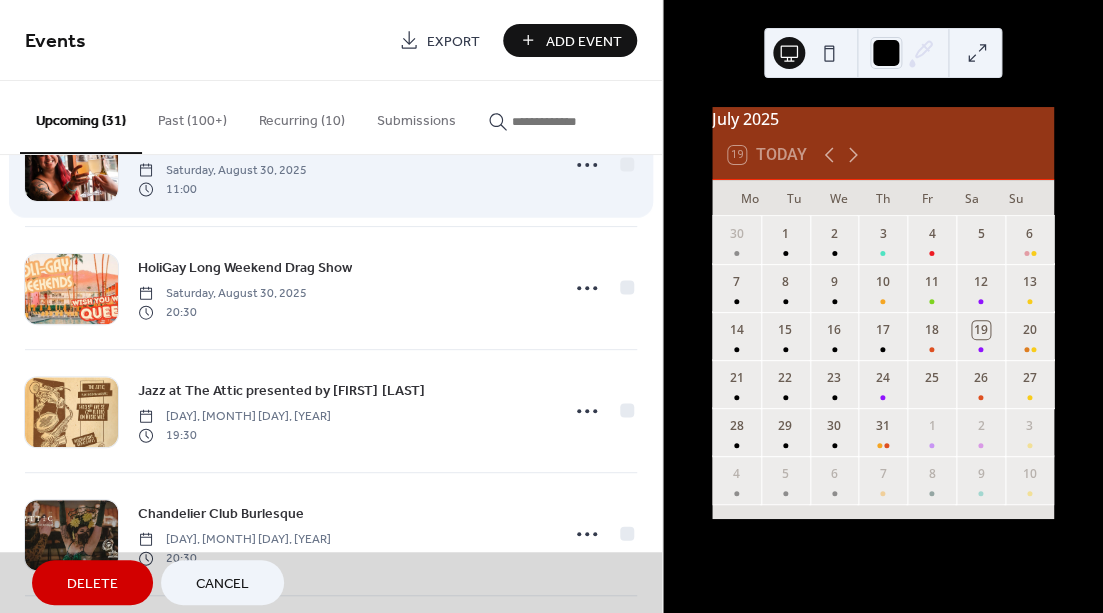 scroll, scrollTop: 1692, scrollLeft: 0, axis: vertical 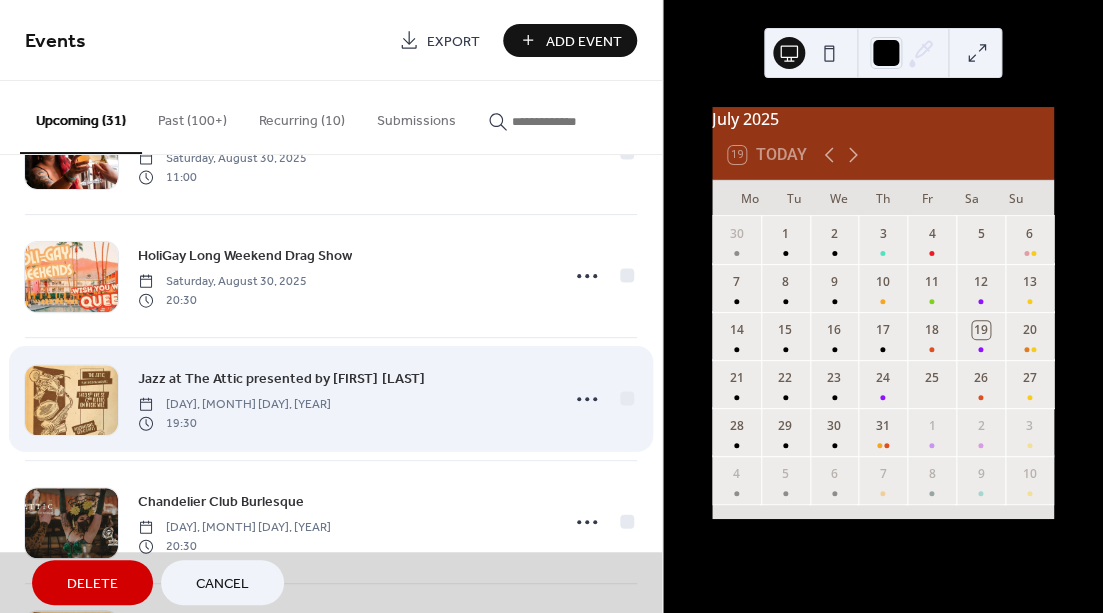 click on "Jazz at The Attic presented by [FIRST] [LAST] [DAY], [MONTH] [DAY], [YEAR] [TIME]" at bounding box center [331, 398] 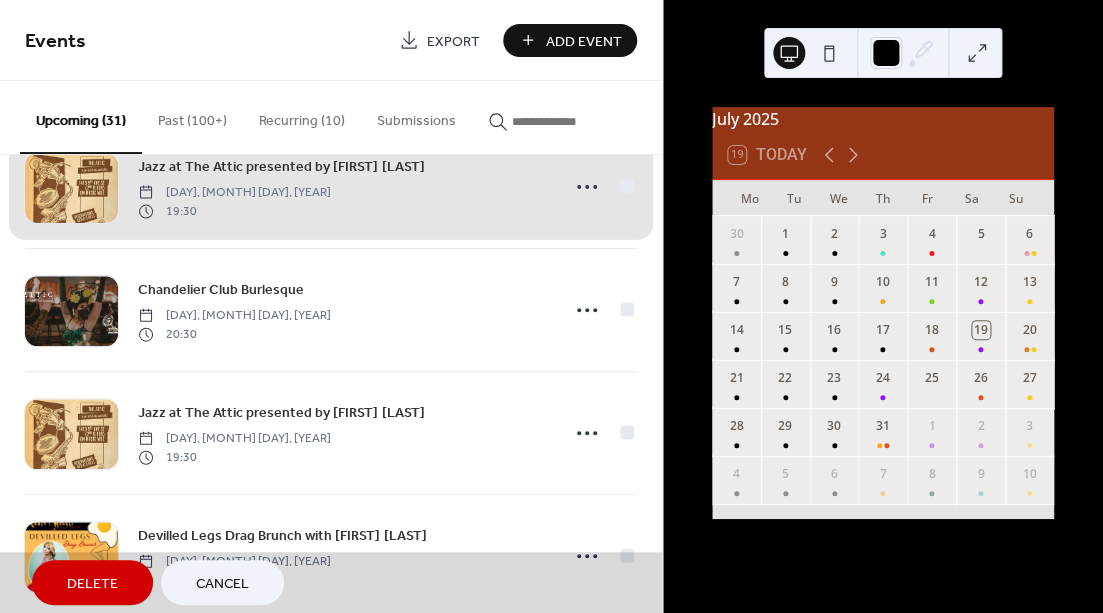 scroll, scrollTop: 1928, scrollLeft: 0, axis: vertical 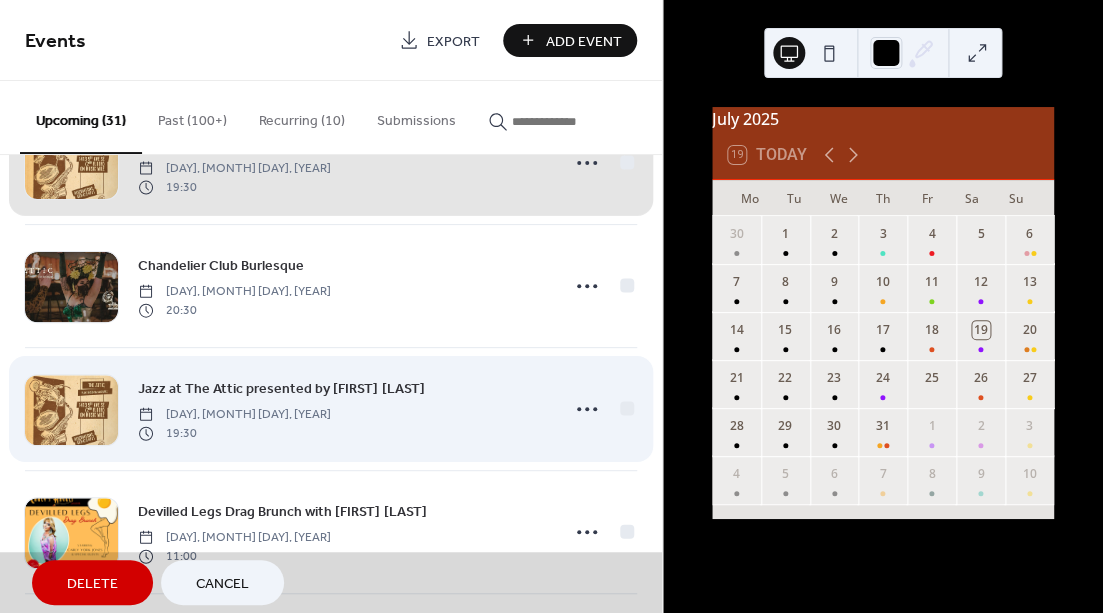 click on "Jazz at The Attic presented by [FIRST] [LAST] [DAY], [MONTH] [DAY], [YEAR] [TIME]" at bounding box center (331, 408) 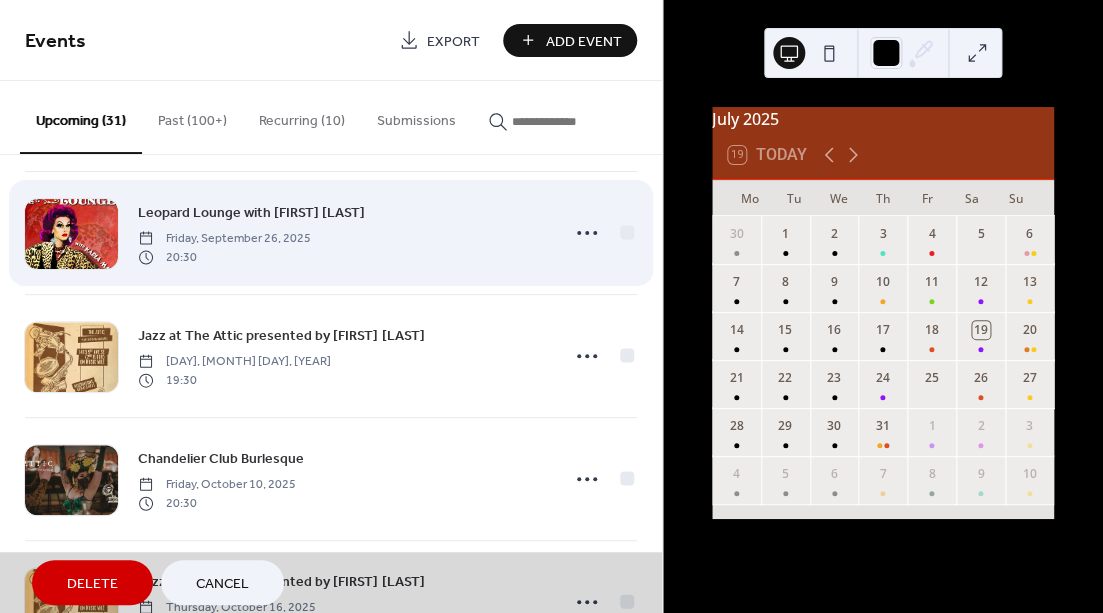 scroll, scrollTop: 2357, scrollLeft: 0, axis: vertical 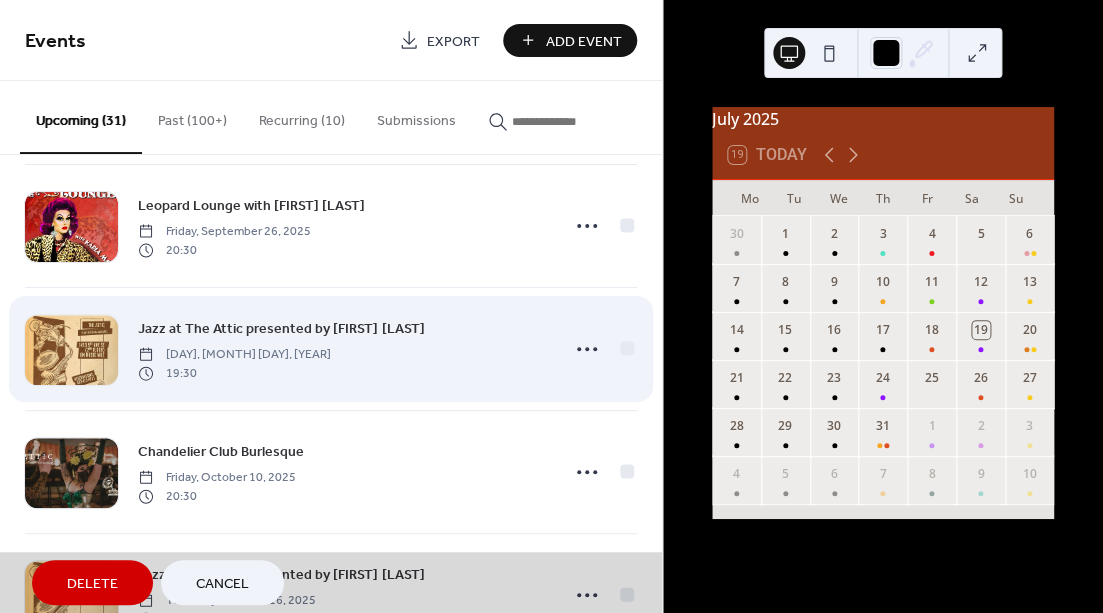 click on "Jazz at The Attic presented by [FIRST] [LAST] [DAY], [MONTH] [DAY], [YEAR] [TIME]" at bounding box center (331, 348) 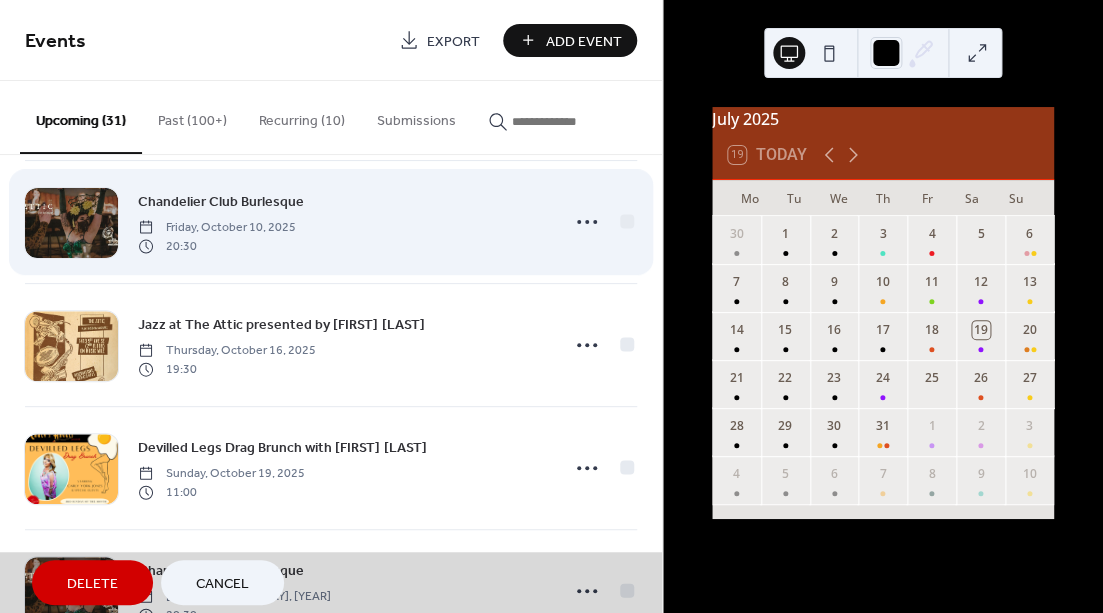 scroll, scrollTop: 2639, scrollLeft: 0, axis: vertical 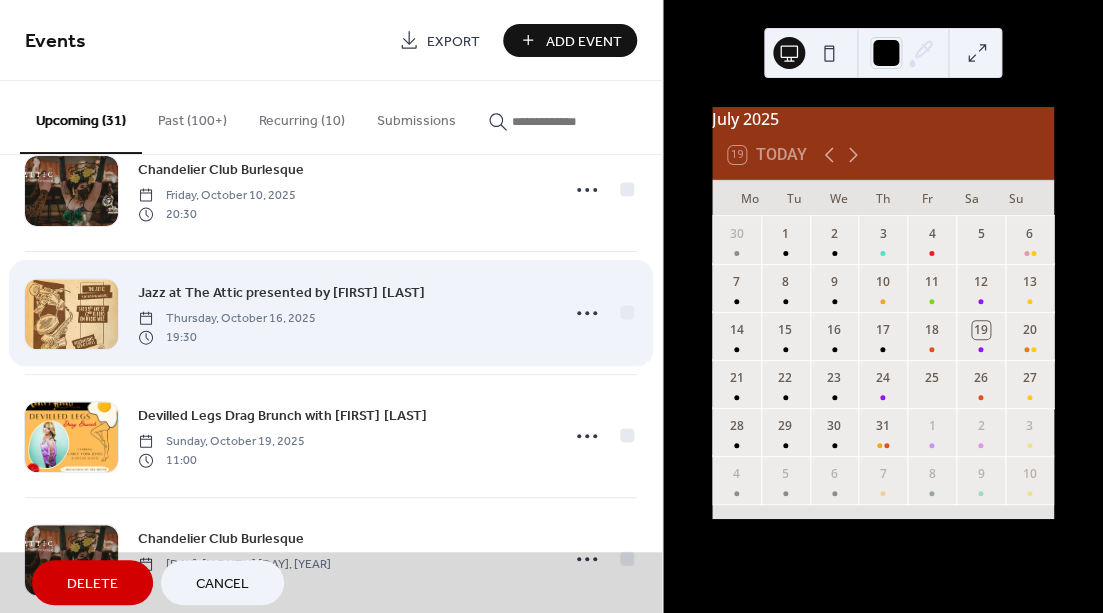 click on "Jazz at The Attic presented by [FIRST] [LAST] [DAY], [MONTH] [DAY], [YEAR] [TIME]" at bounding box center (331, 312) 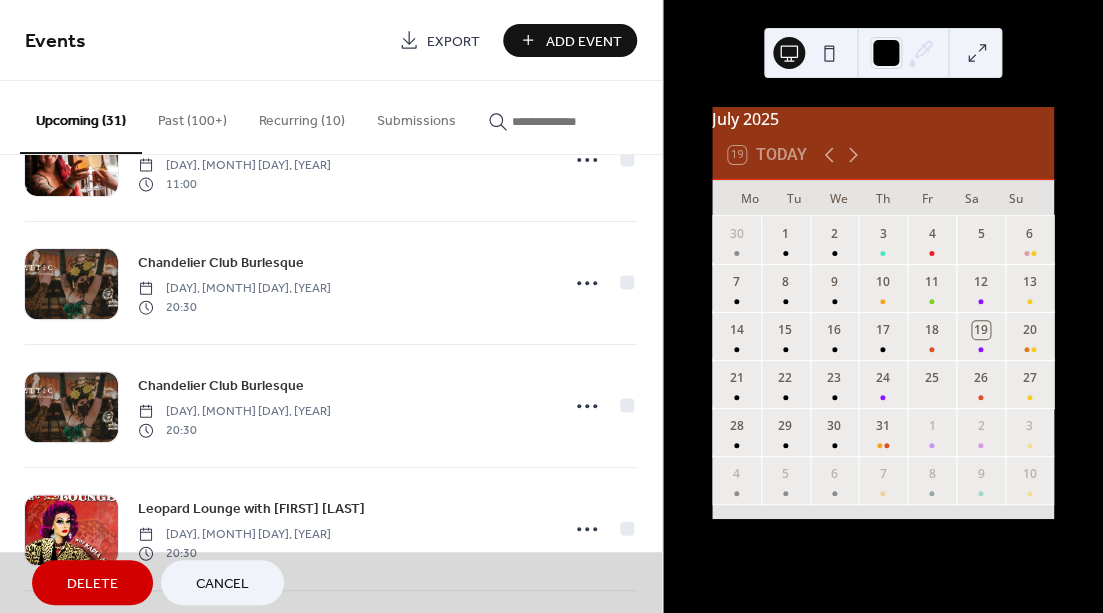 scroll, scrollTop: 3415, scrollLeft: 0, axis: vertical 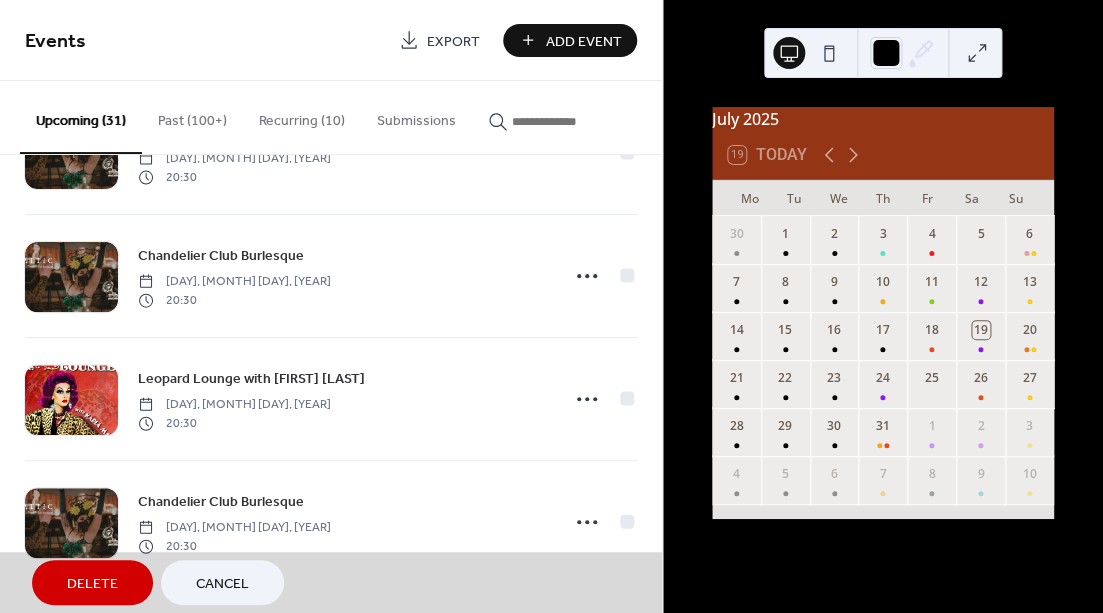 click on "Delete" at bounding box center (92, 582) 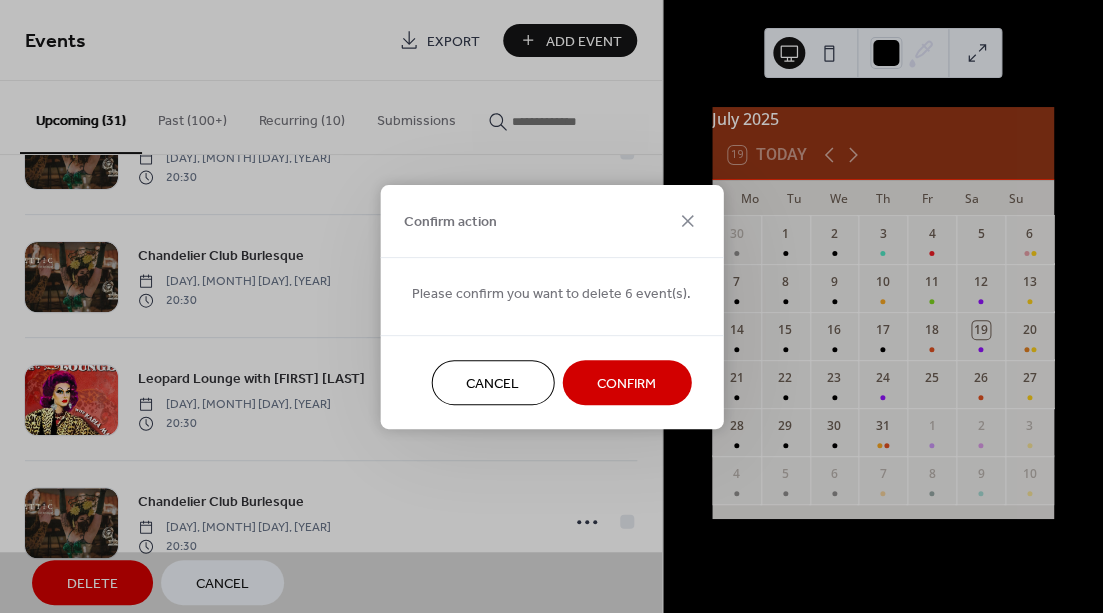 click on "Cancel Confirm" at bounding box center [551, 382] 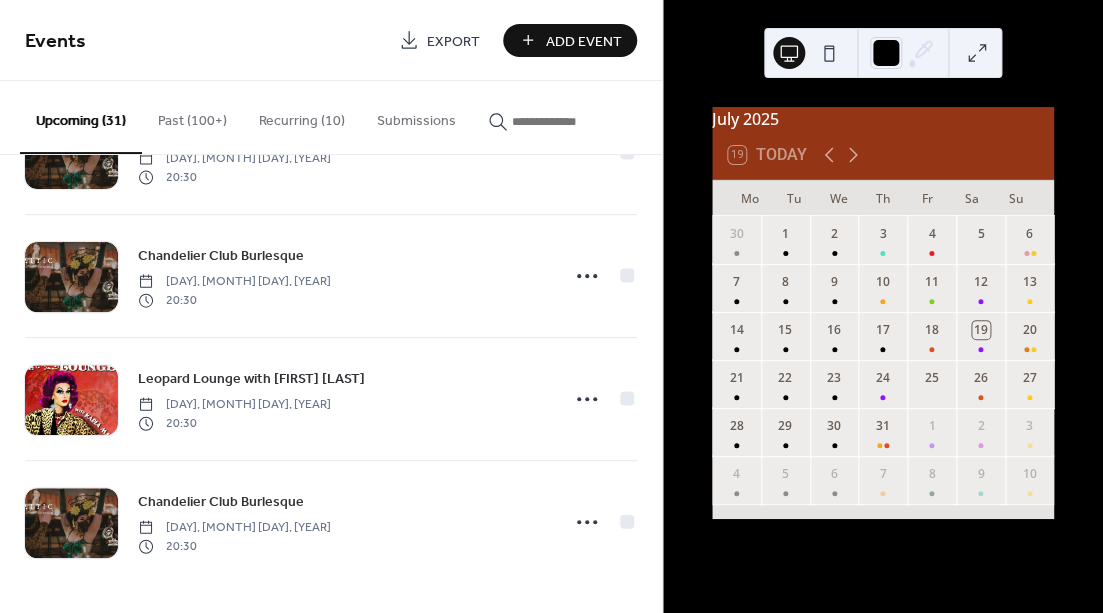 scroll, scrollTop: 2677, scrollLeft: 0, axis: vertical 